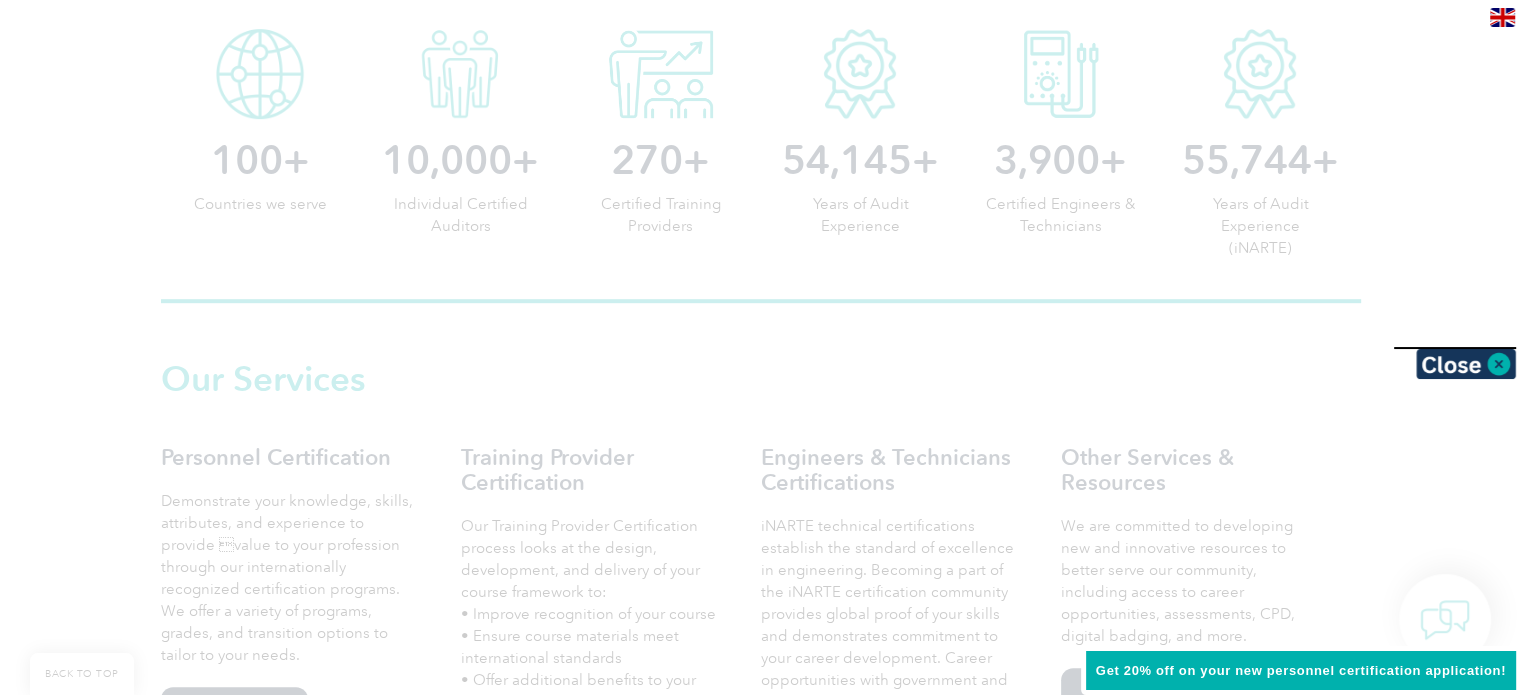 scroll, scrollTop: 1100, scrollLeft: 0, axis: vertical 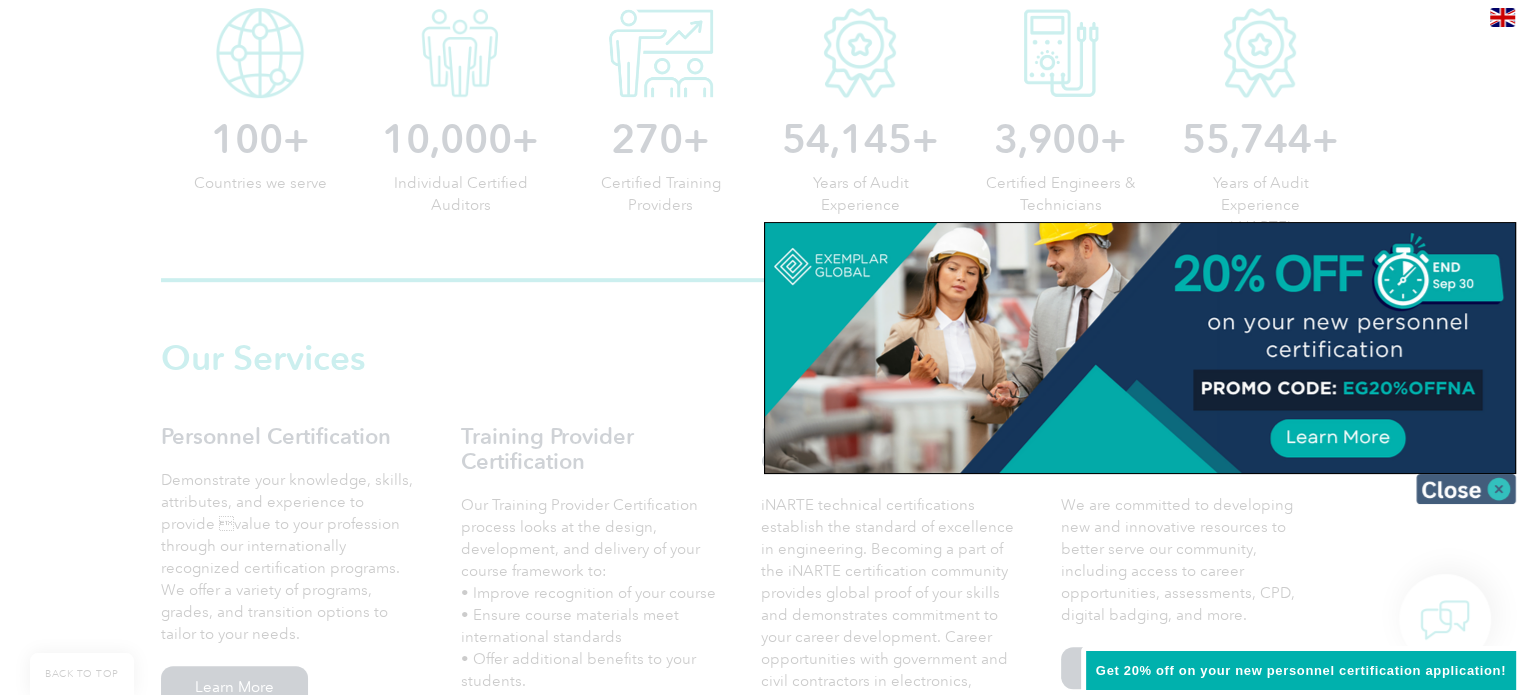 click at bounding box center (1466, 489) 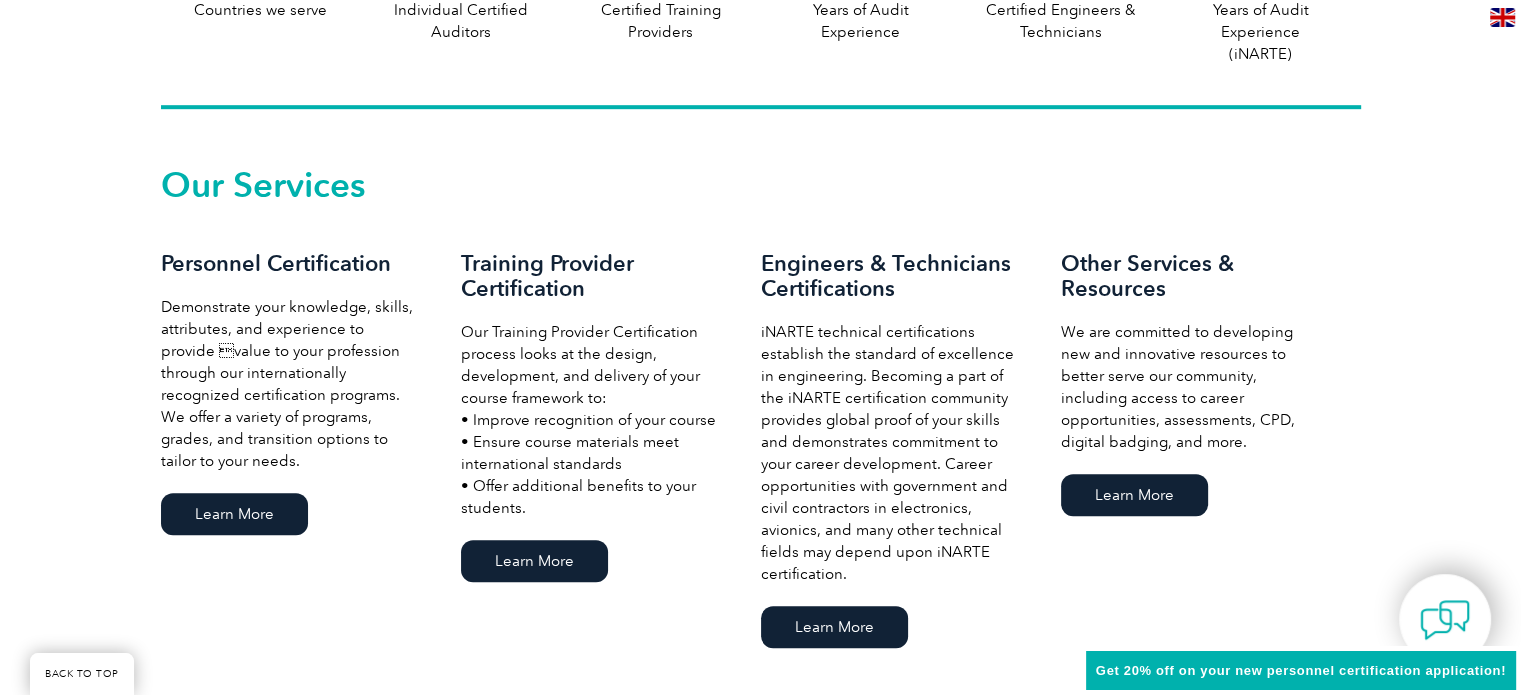 scroll, scrollTop: 1300, scrollLeft: 0, axis: vertical 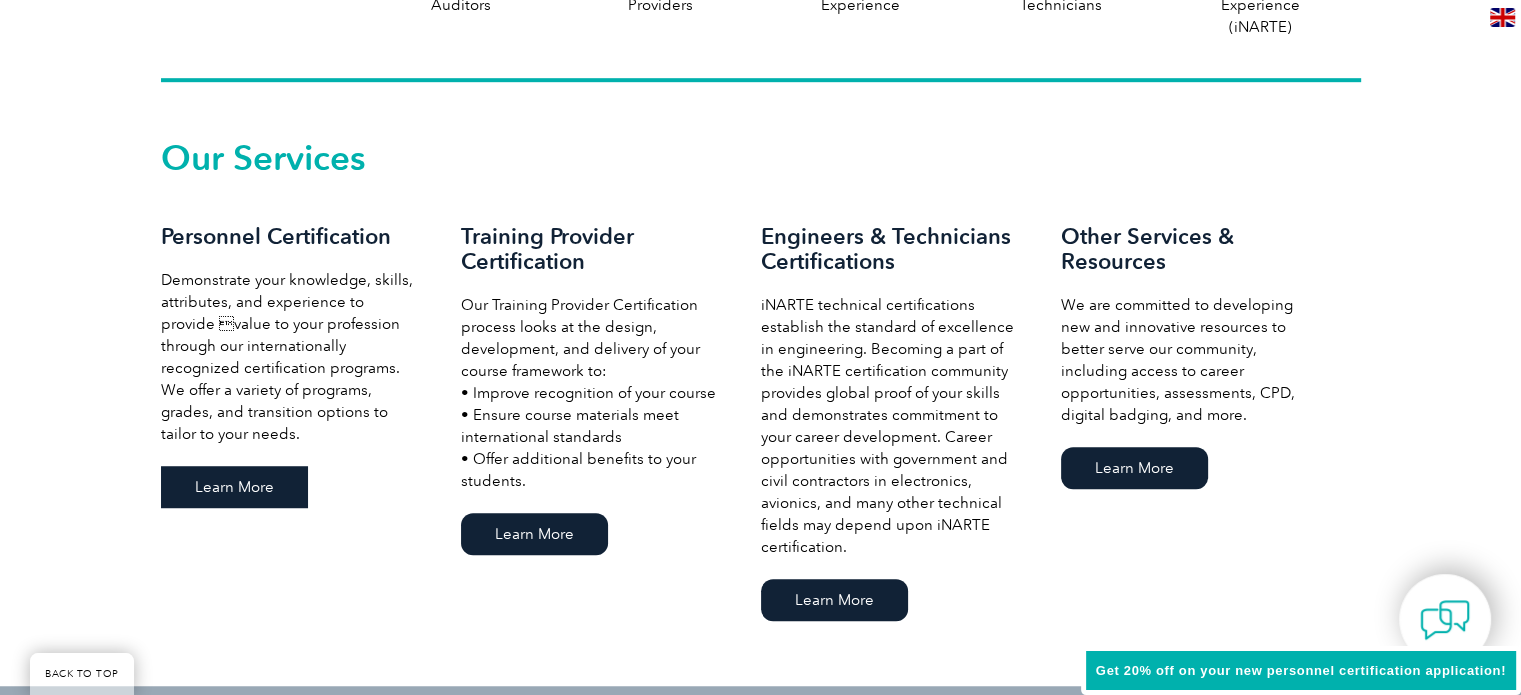 click on "Learn More" at bounding box center [234, 487] 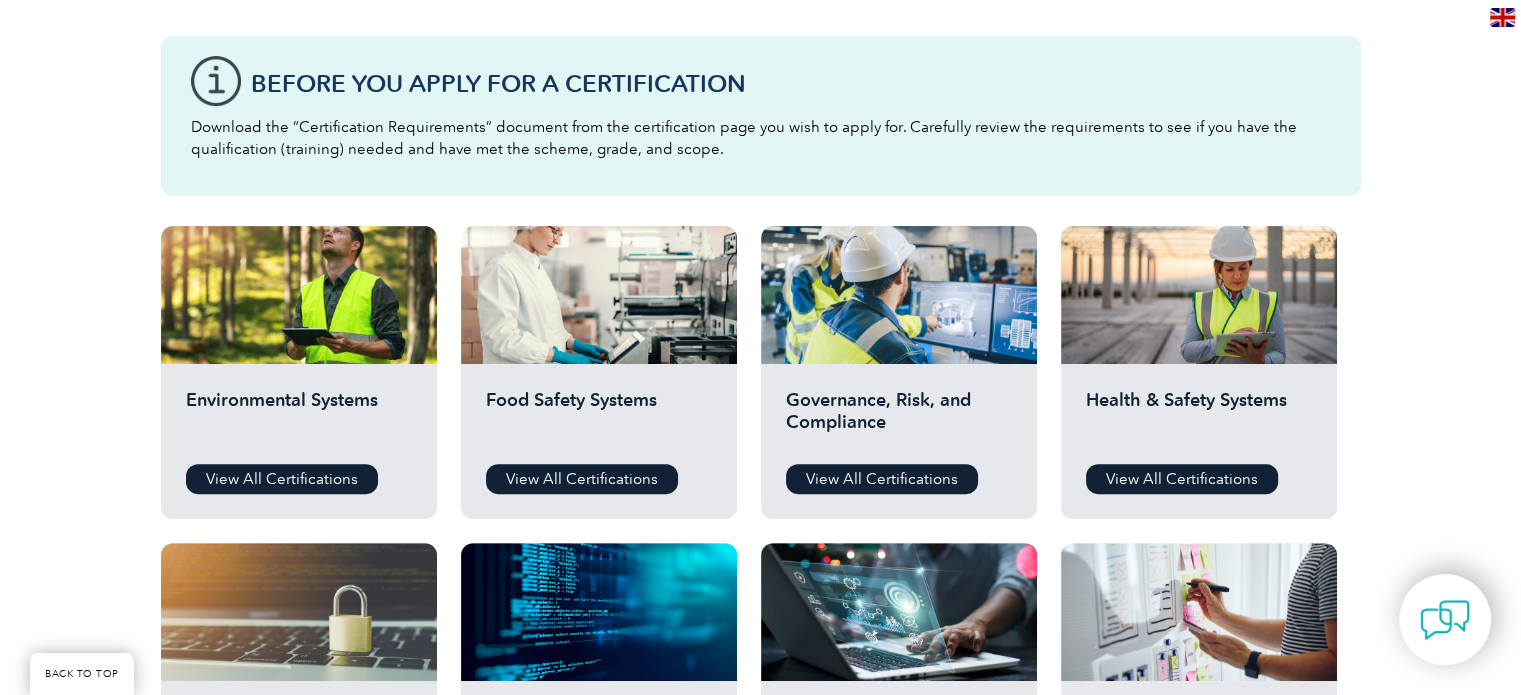 scroll, scrollTop: 500, scrollLeft: 0, axis: vertical 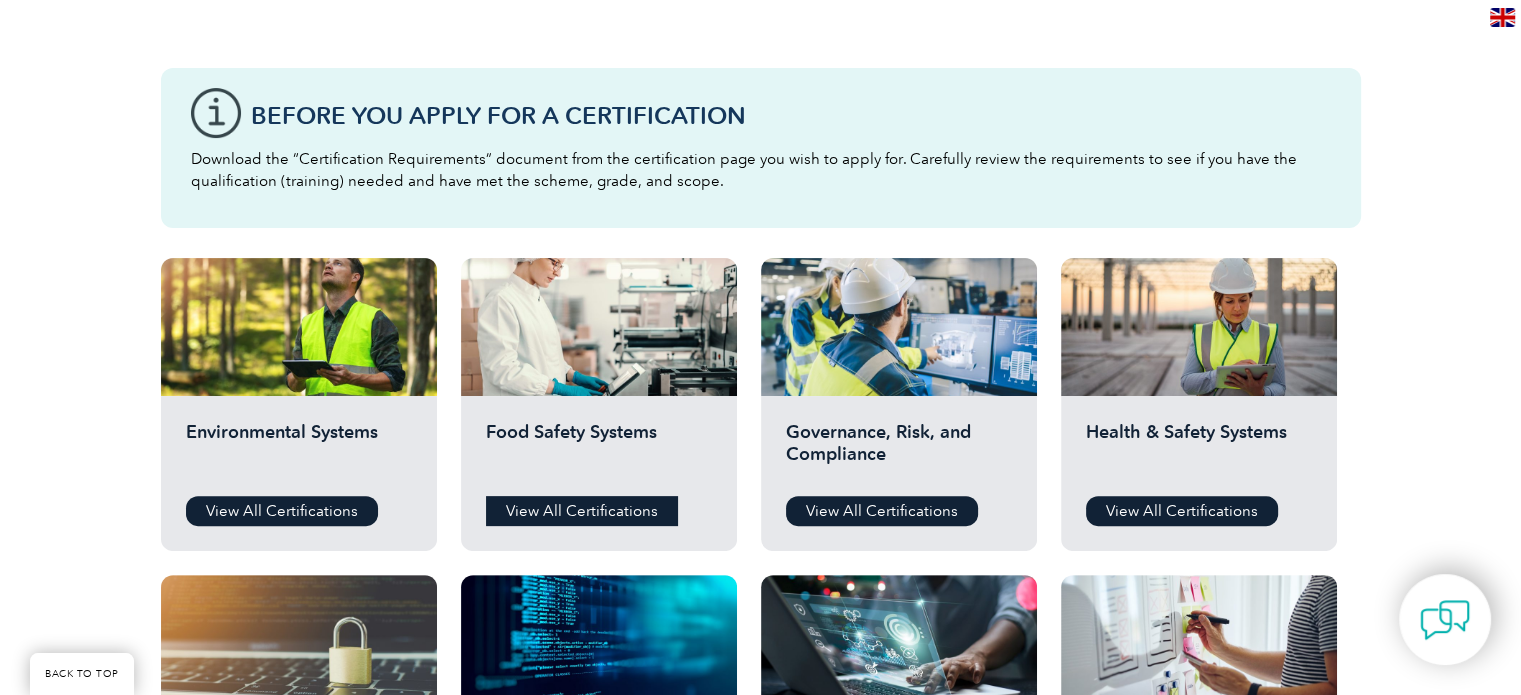 click on "View All Certifications" at bounding box center [582, 511] 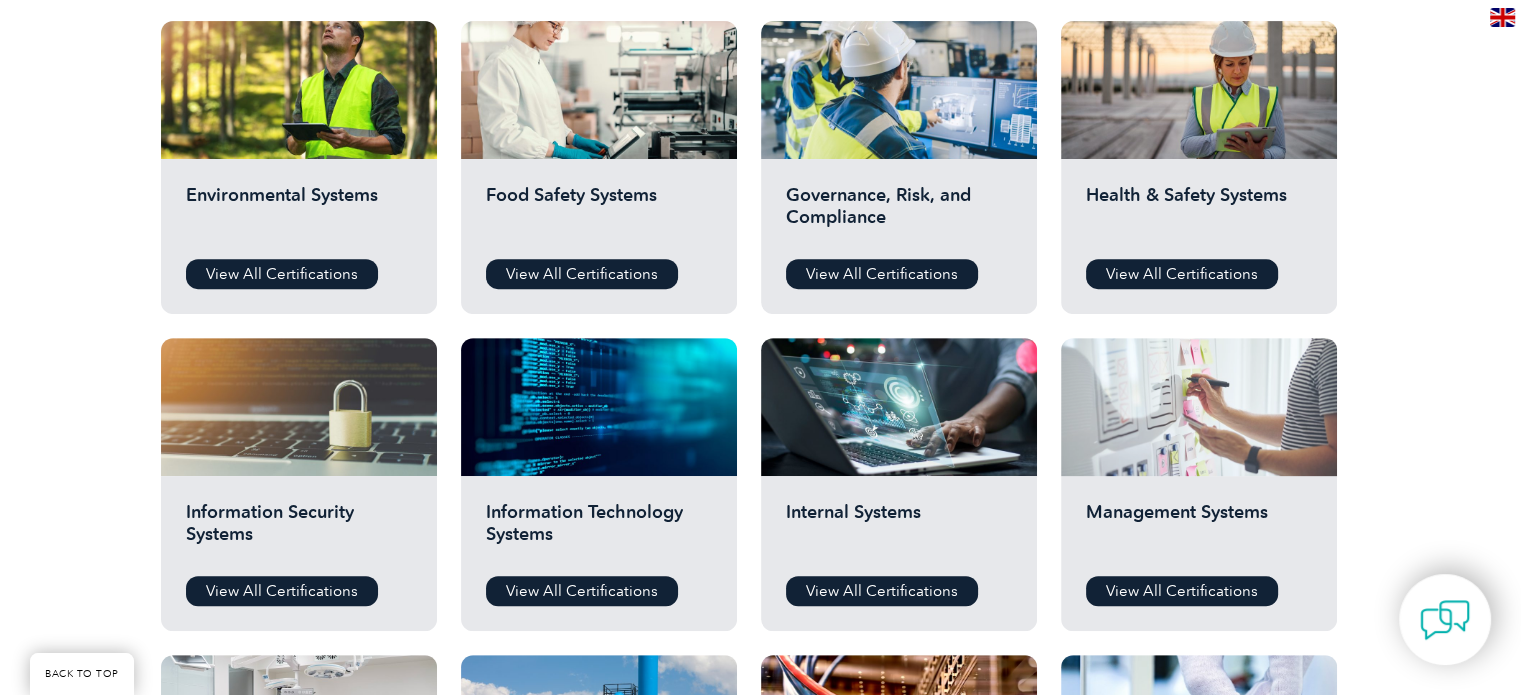 scroll, scrollTop: 800, scrollLeft: 0, axis: vertical 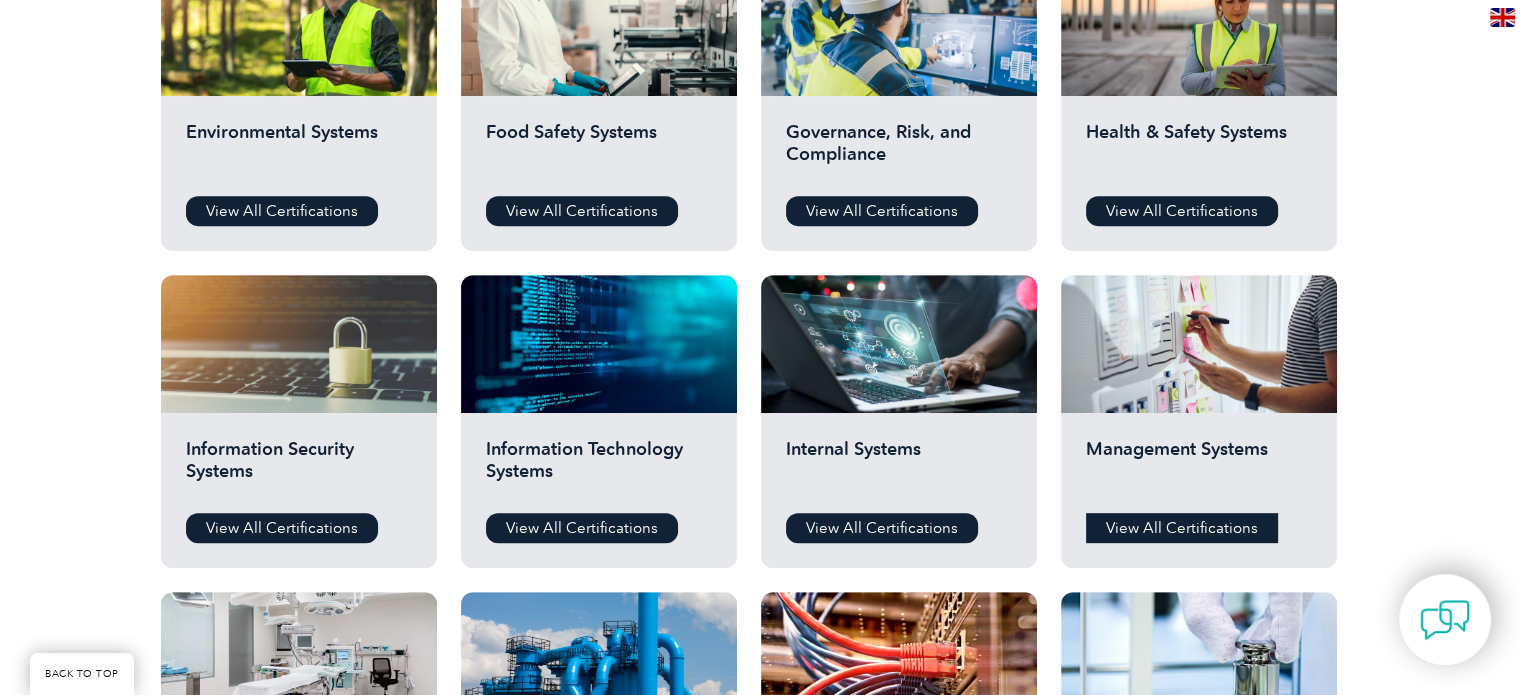 click on "View All Certifications" at bounding box center [1182, 528] 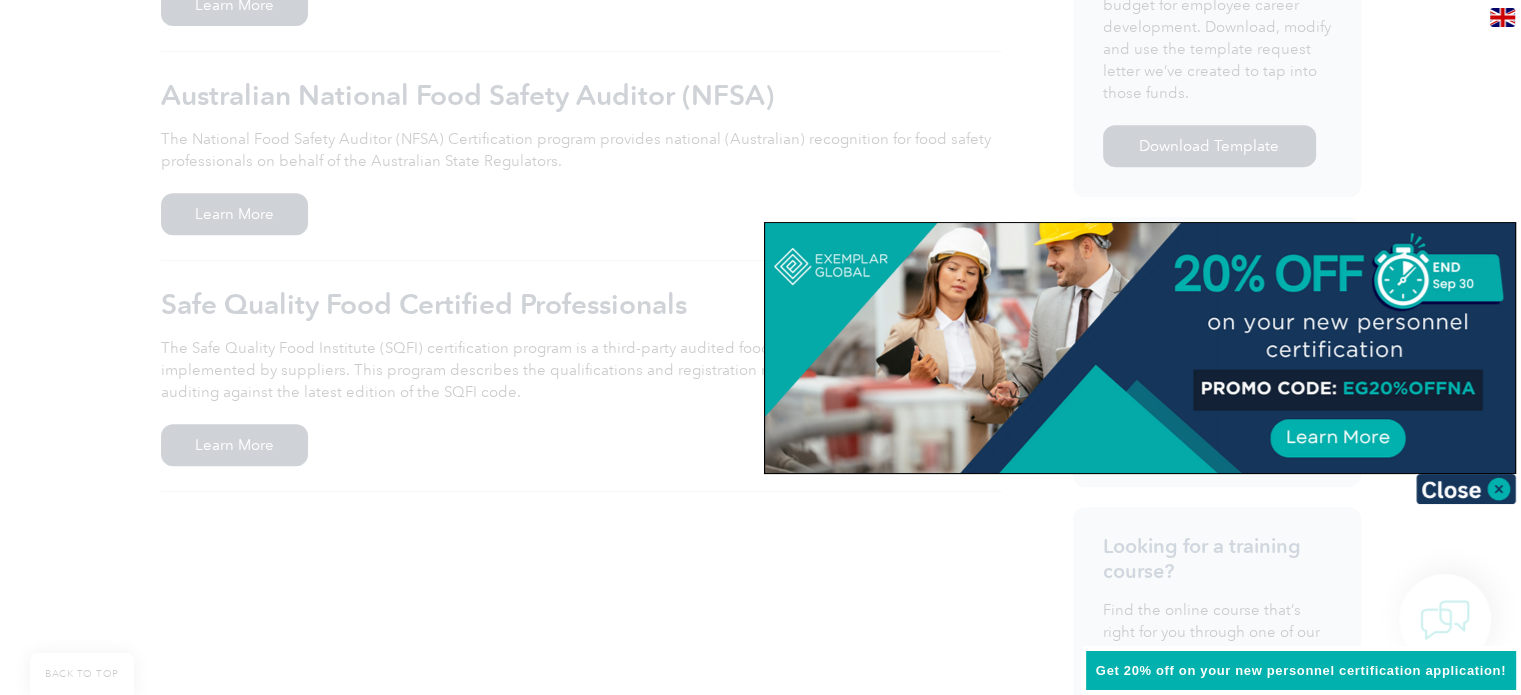 scroll, scrollTop: 900, scrollLeft: 0, axis: vertical 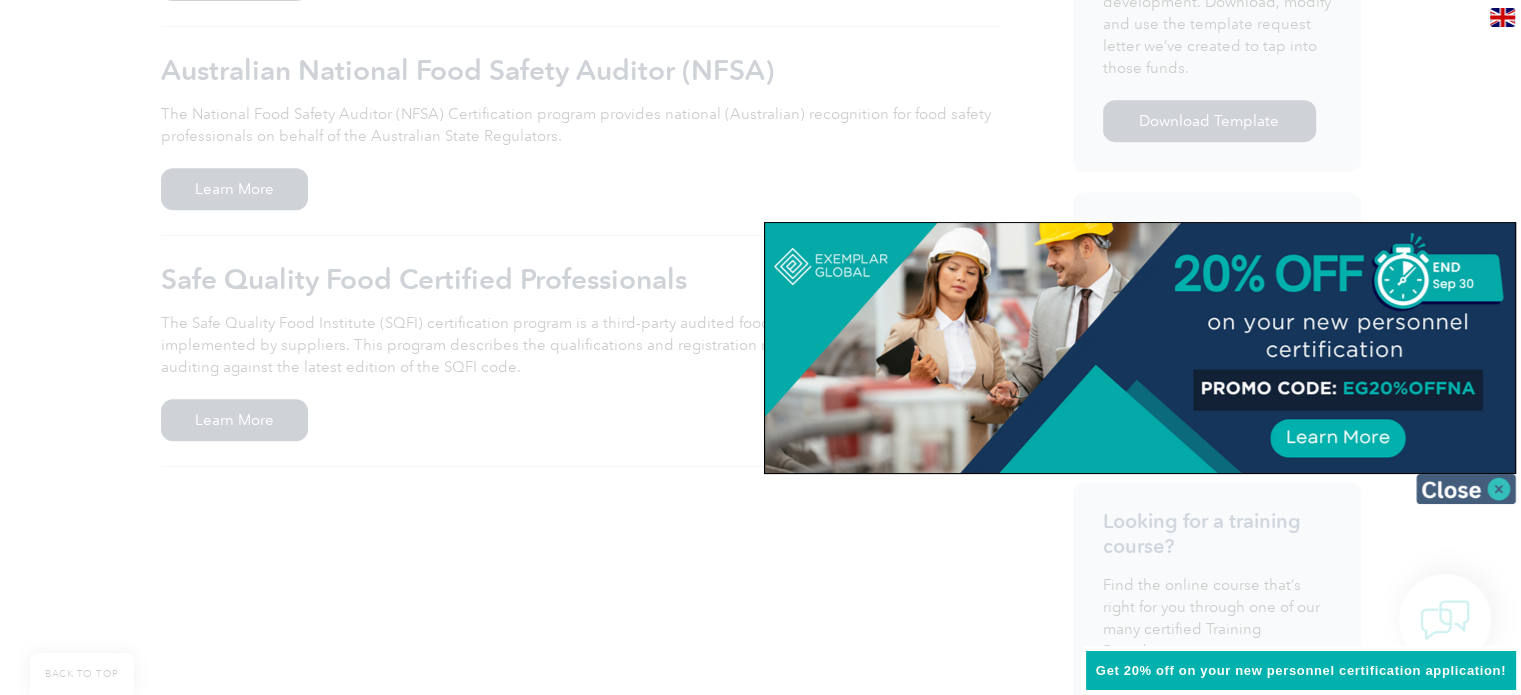 click at bounding box center [1466, 489] 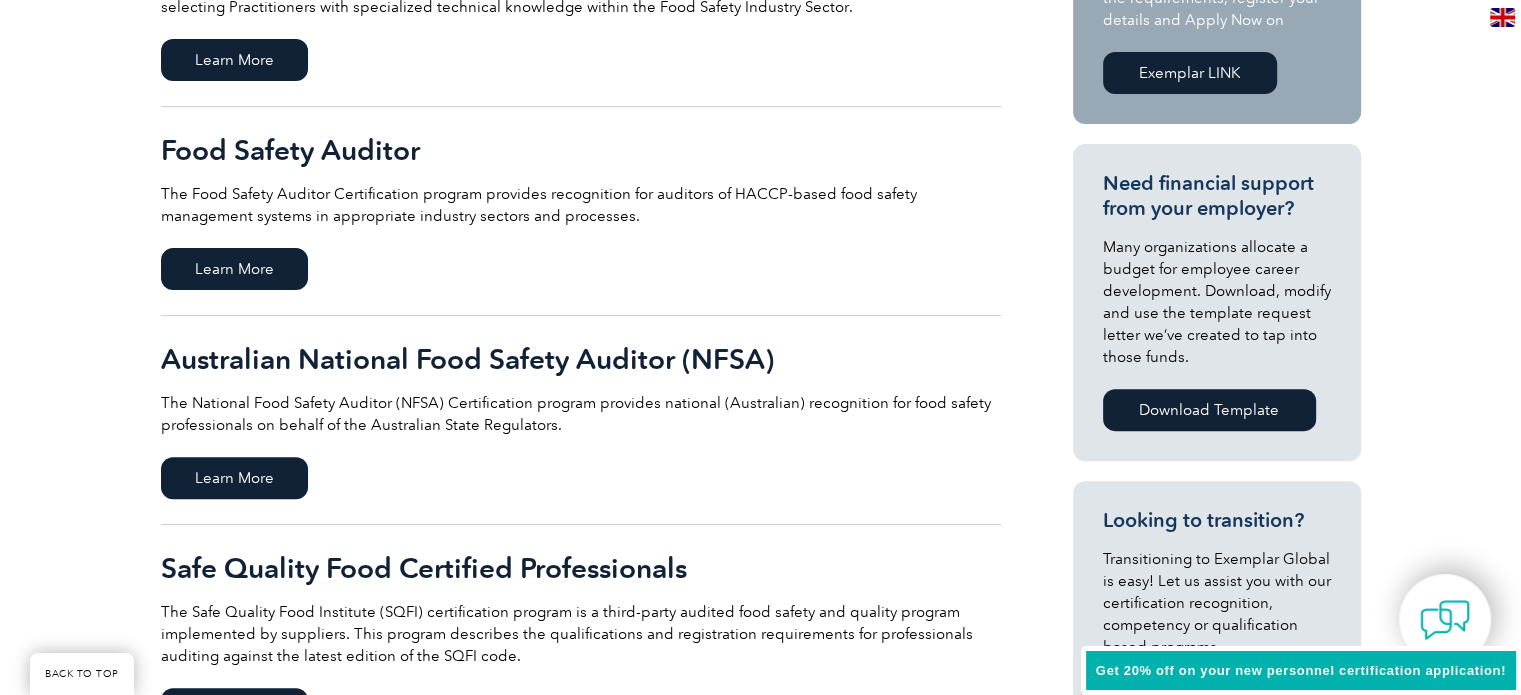 scroll, scrollTop: 800, scrollLeft: 0, axis: vertical 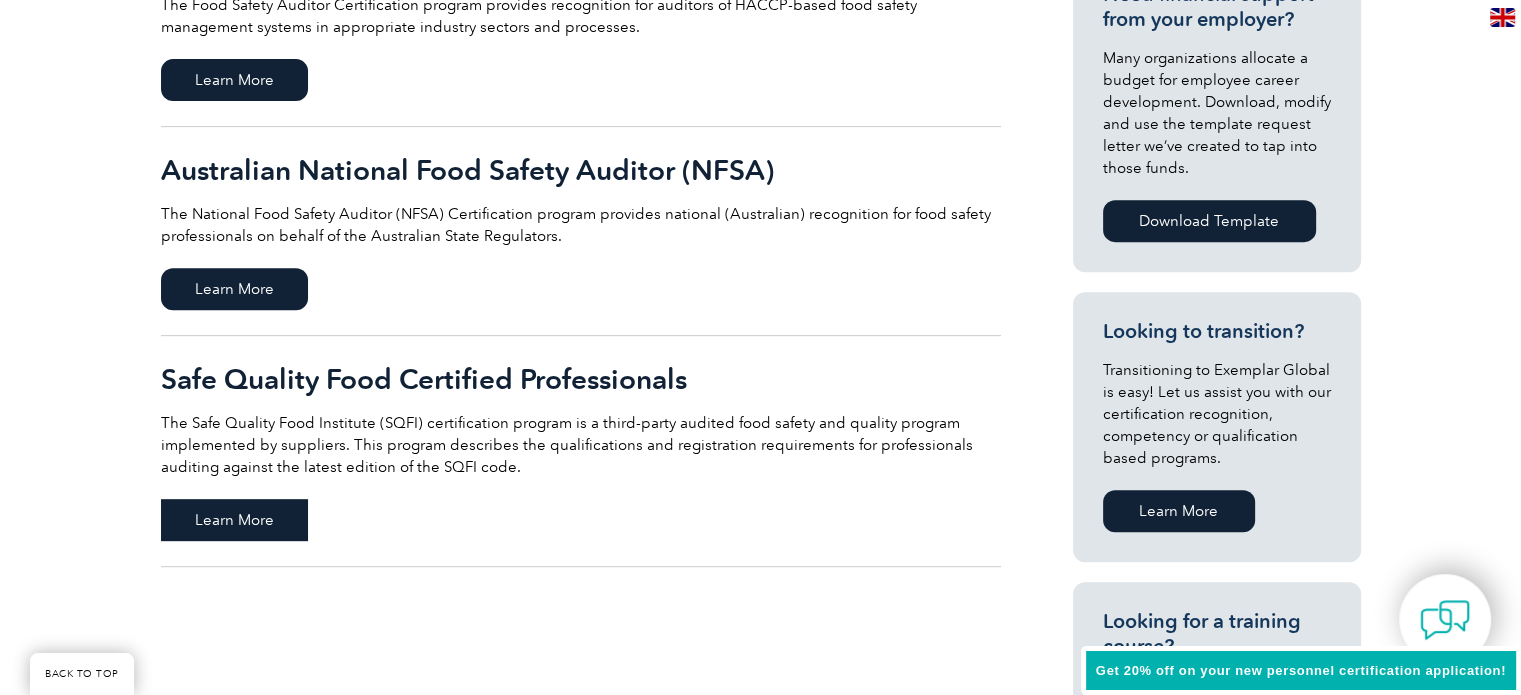 click on "Learn More" at bounding box center (234, 520) 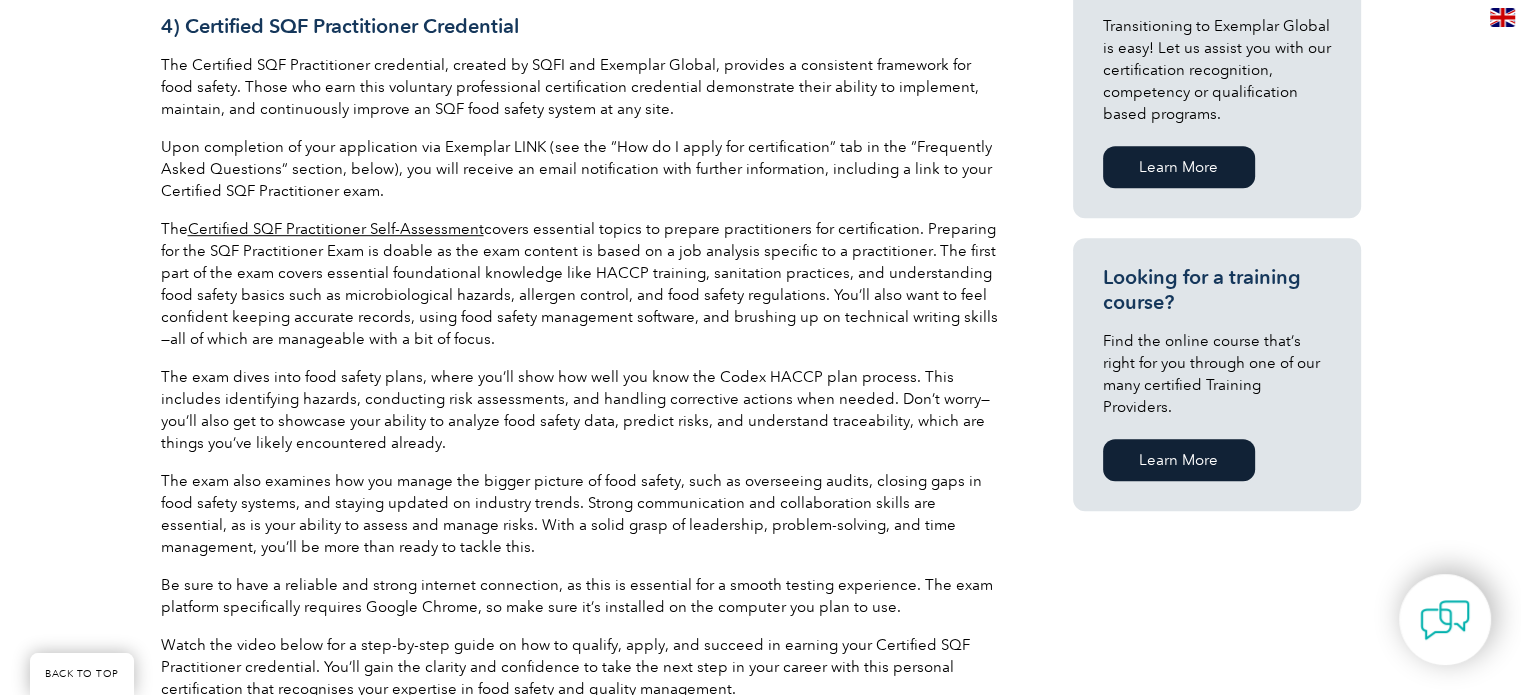 scroll, scrollTop: 1300, scrollLeft: 0, axis: vertical 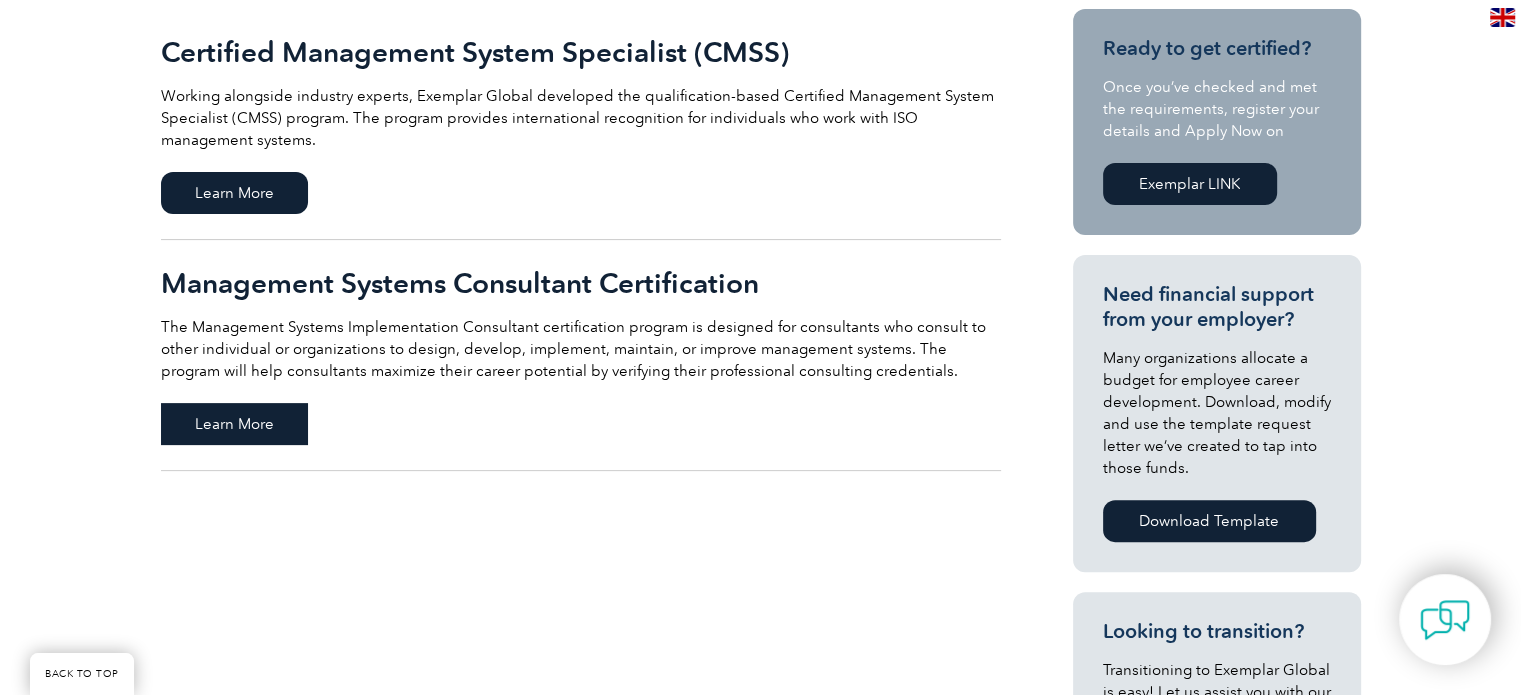 click on "Learn More" at bounding box center [234, 424] 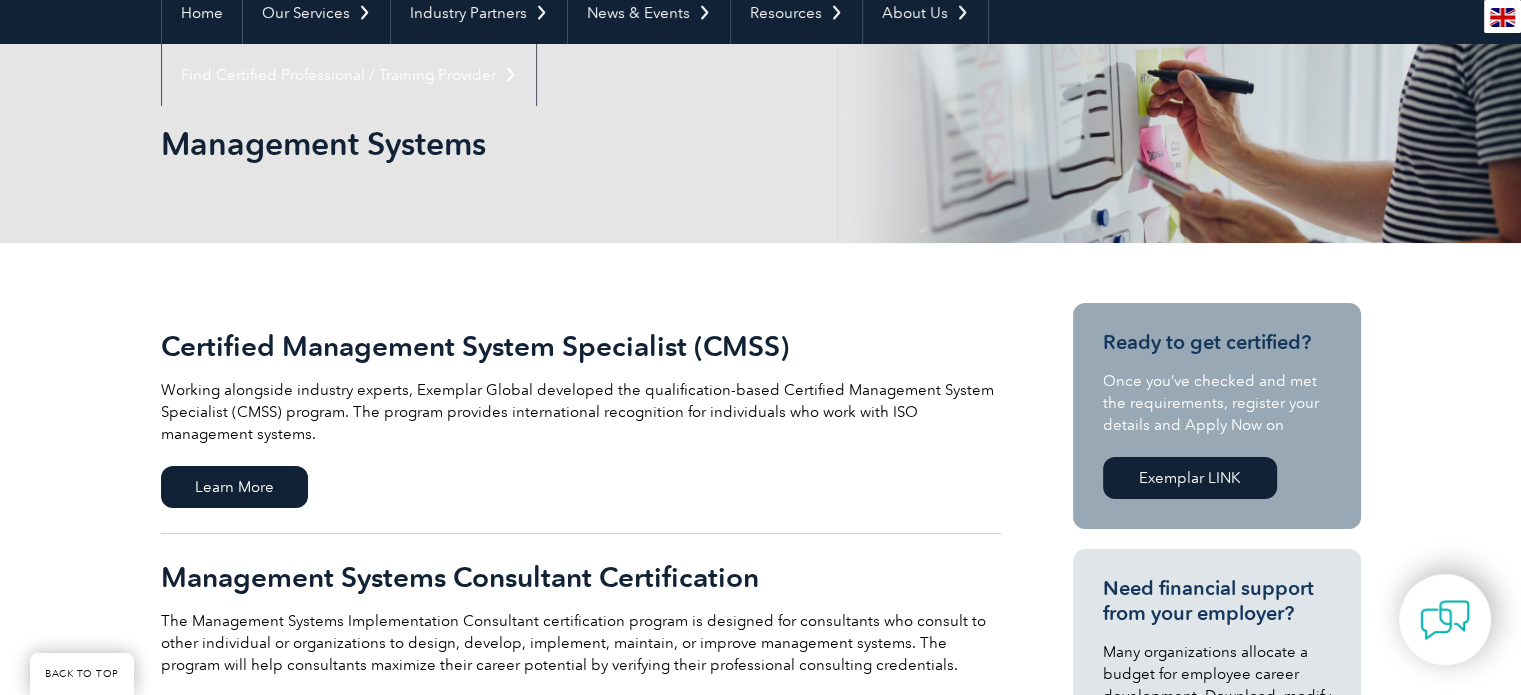 scroll, scrollTop: 300, scrollLeft: 0, axis: vertical 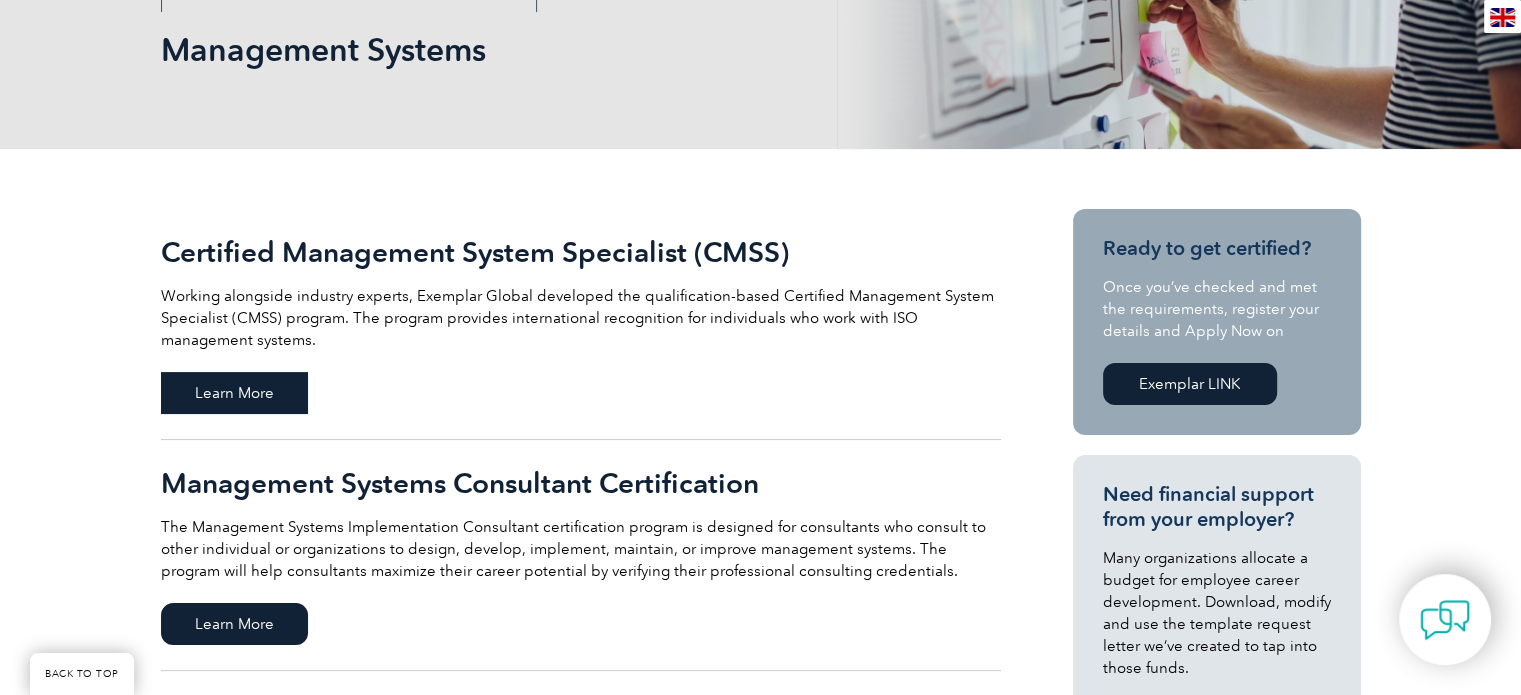 click on "Learn More" at bounding box center [234, 393] 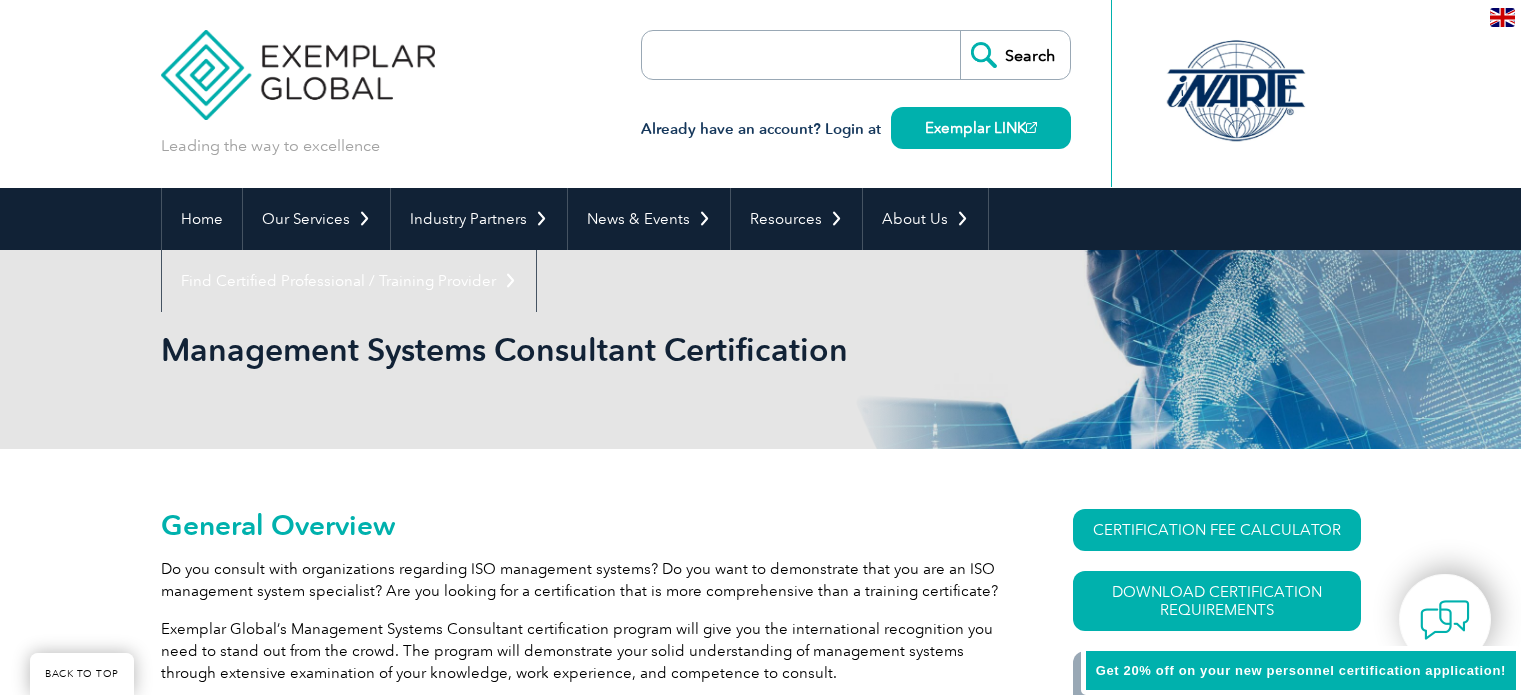 scroll, scrollTop: 434, scrollLeft: 0, axis: vertical 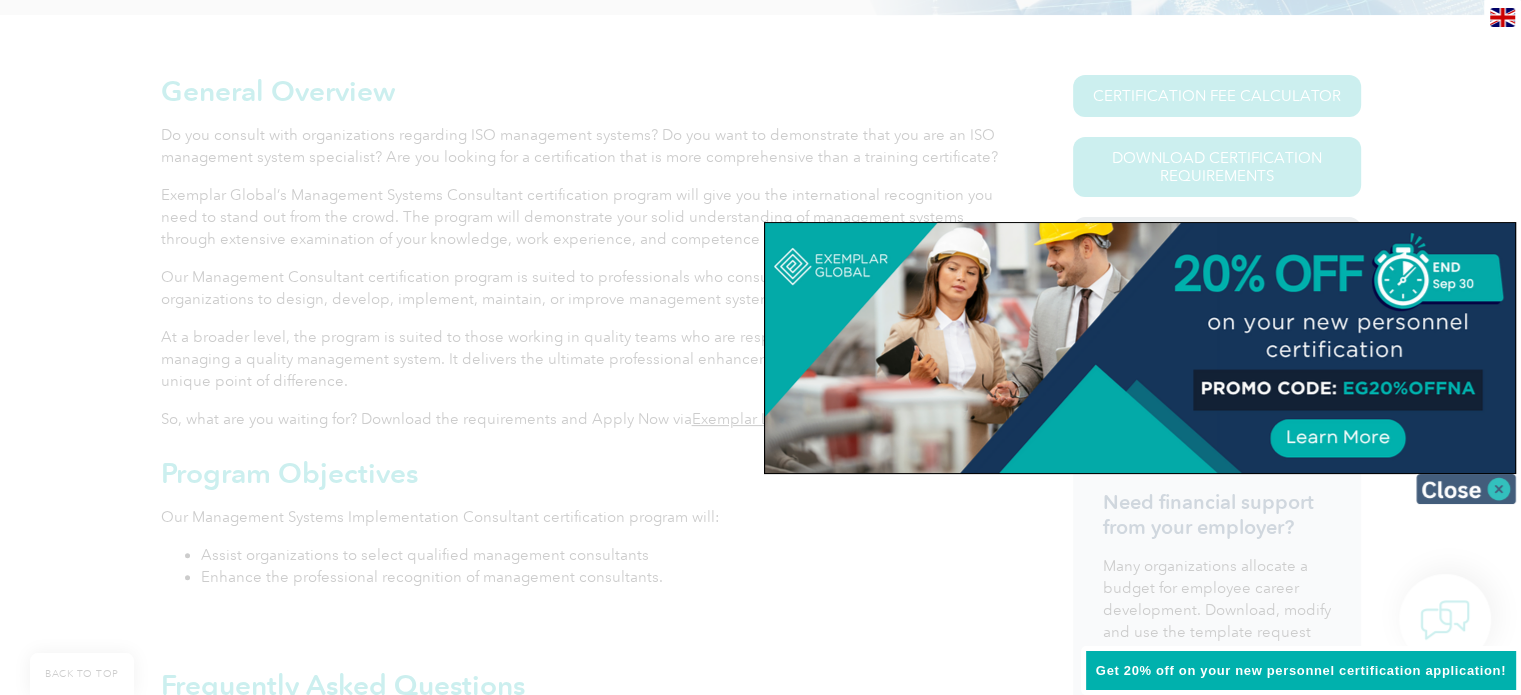 click at bounding box center (1466, 489) 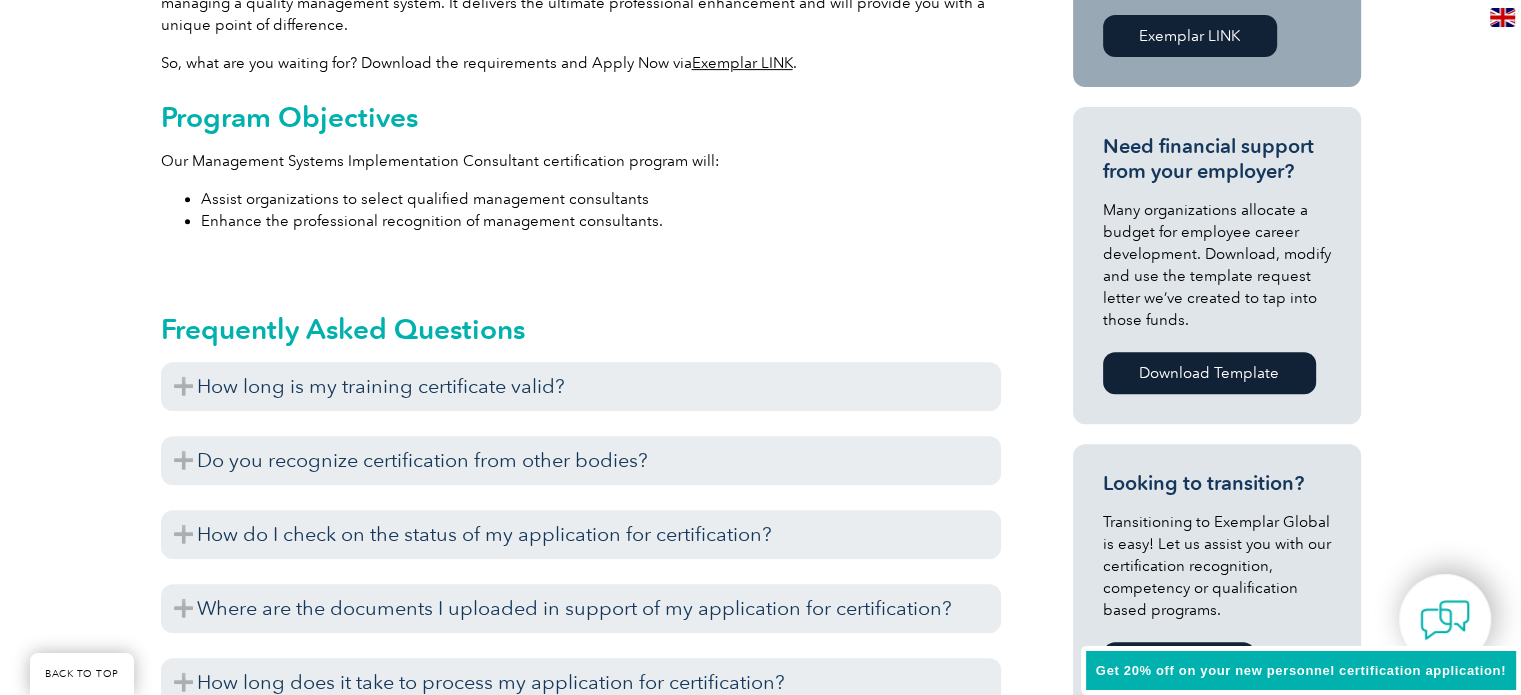 scroll, scrollTop: 834, scrollLeft: 0, axis: vertical 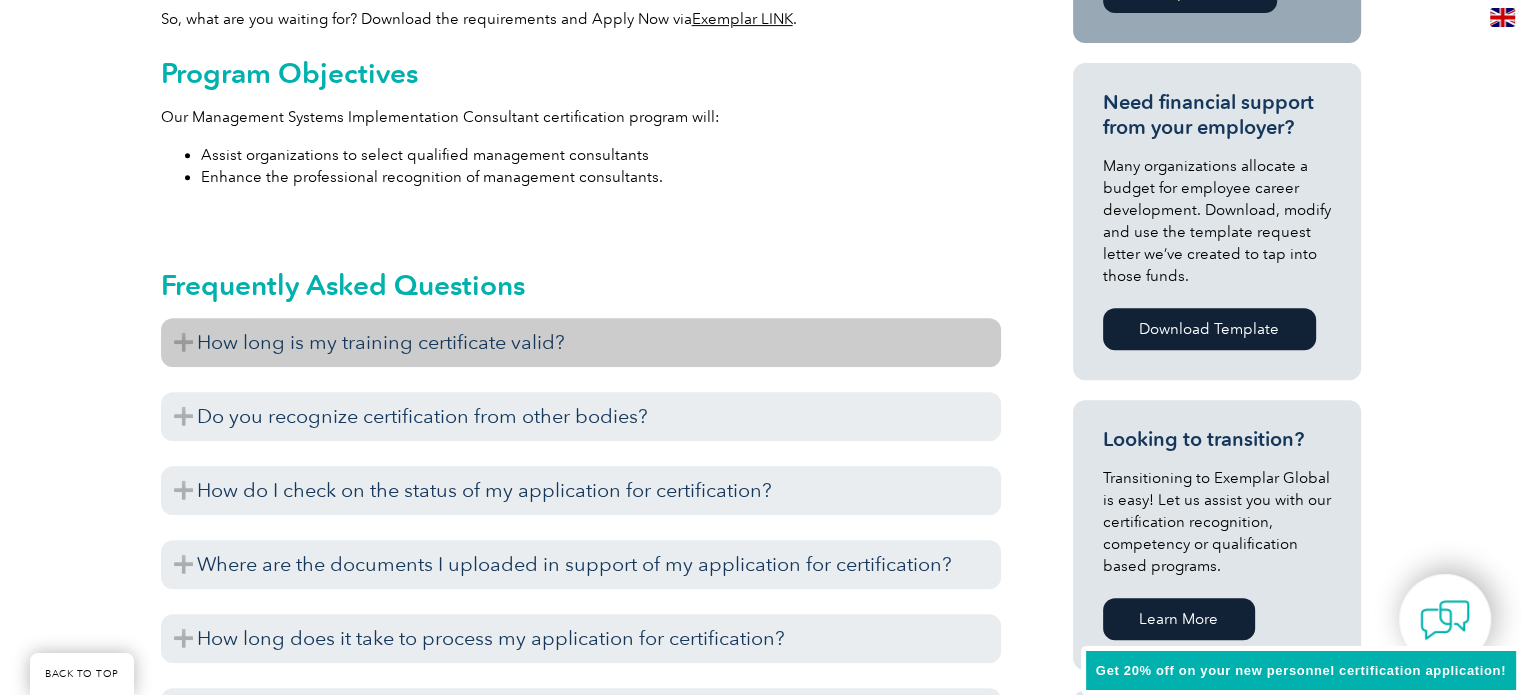 click on "How long is my training certificate valid?" at bounding box center (581, 342) 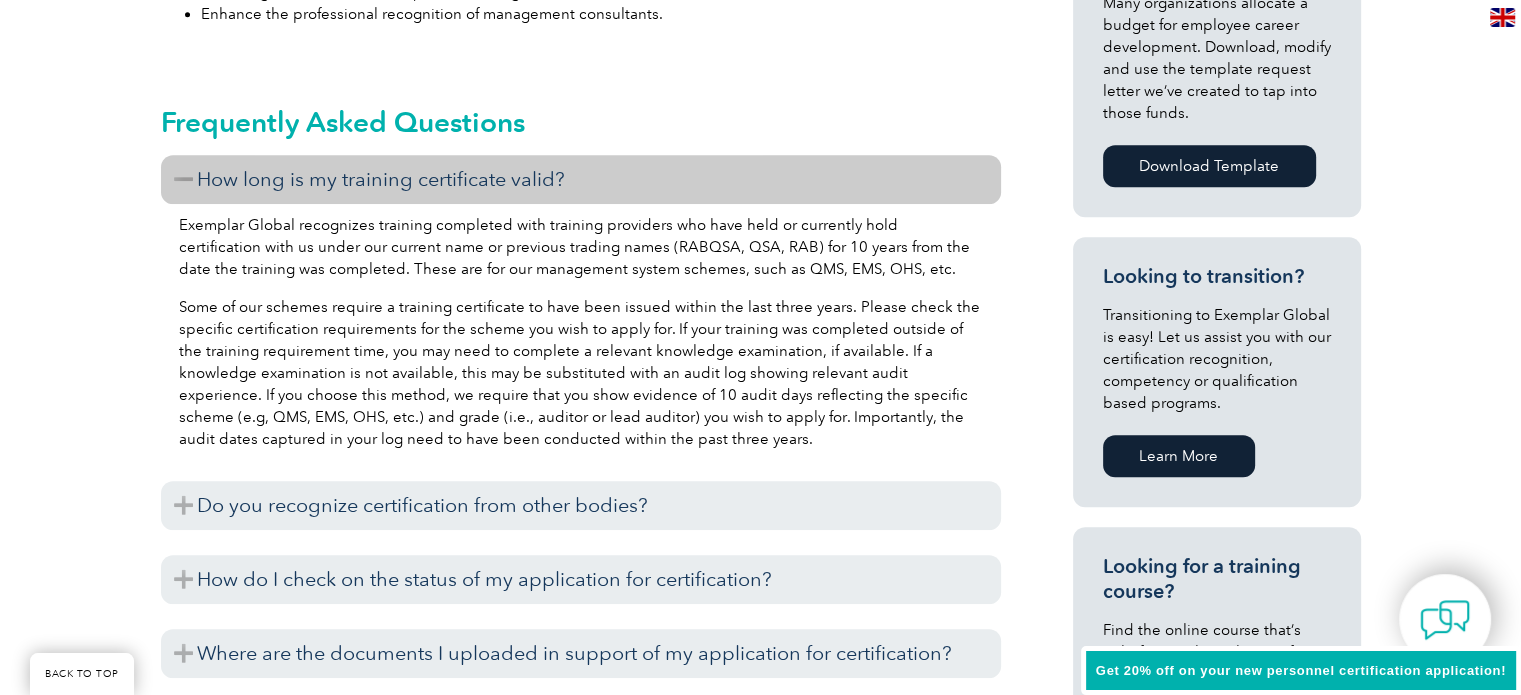 scroll, scrollTop: 1034, scrollLeft: 0, axis: vertical 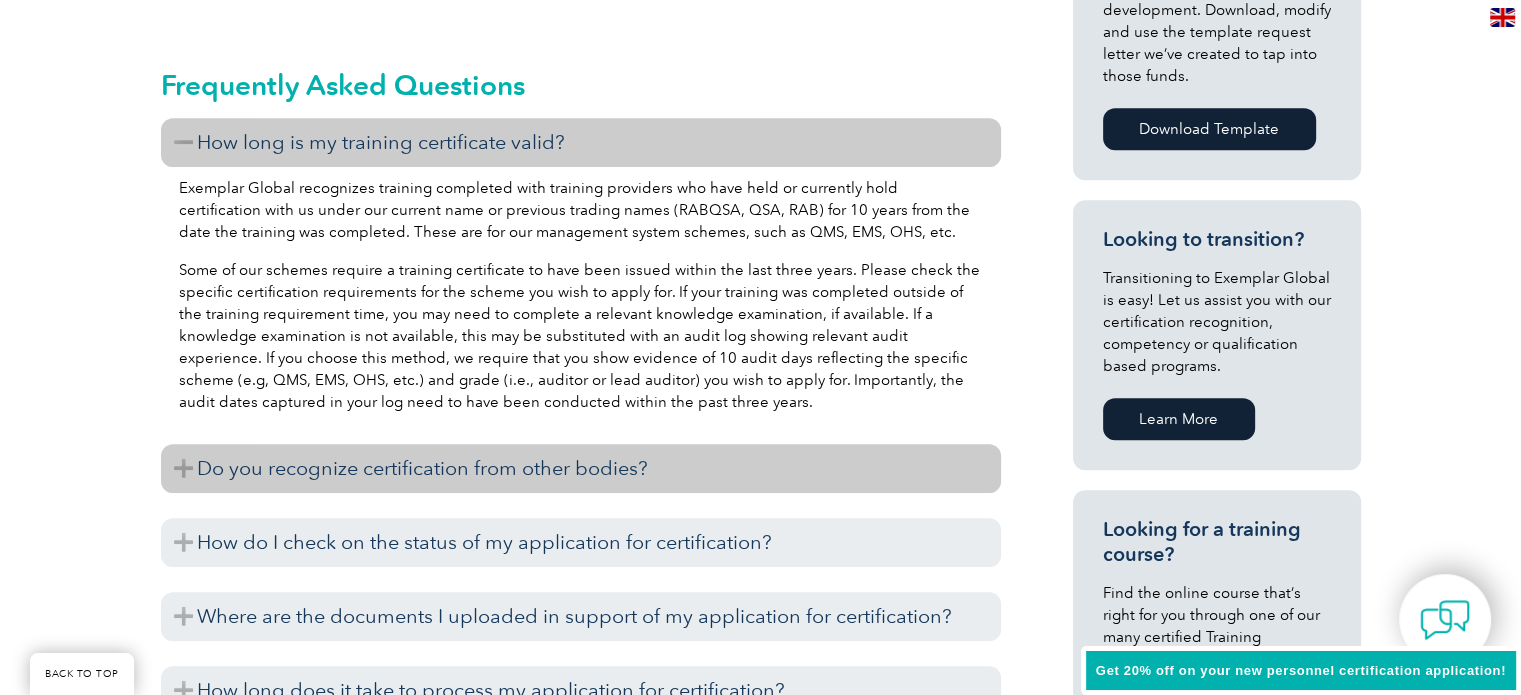 click on "Do you recognize certification from other bodies?" at bounding box center [581, 468] 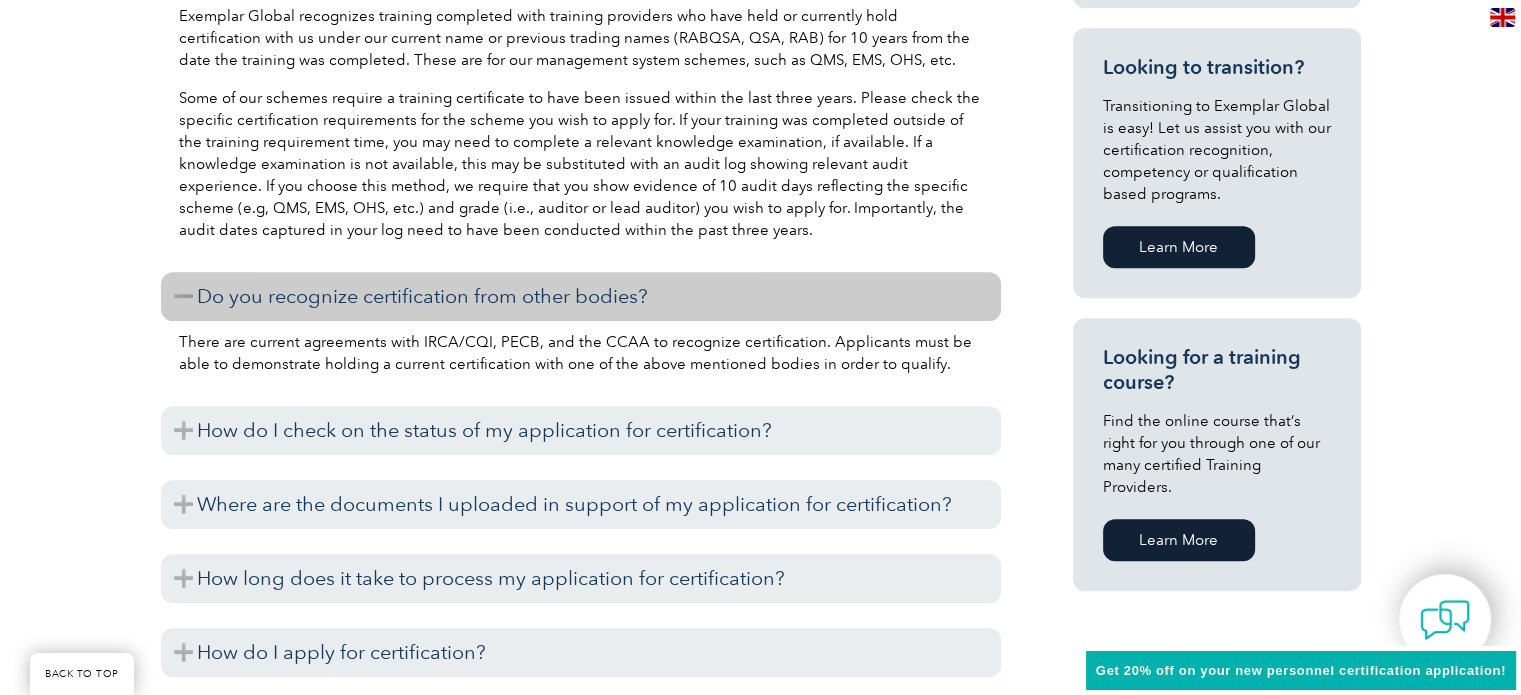 scroll, scrollTop: 1434, scrollLeft: 0, axis: vertical 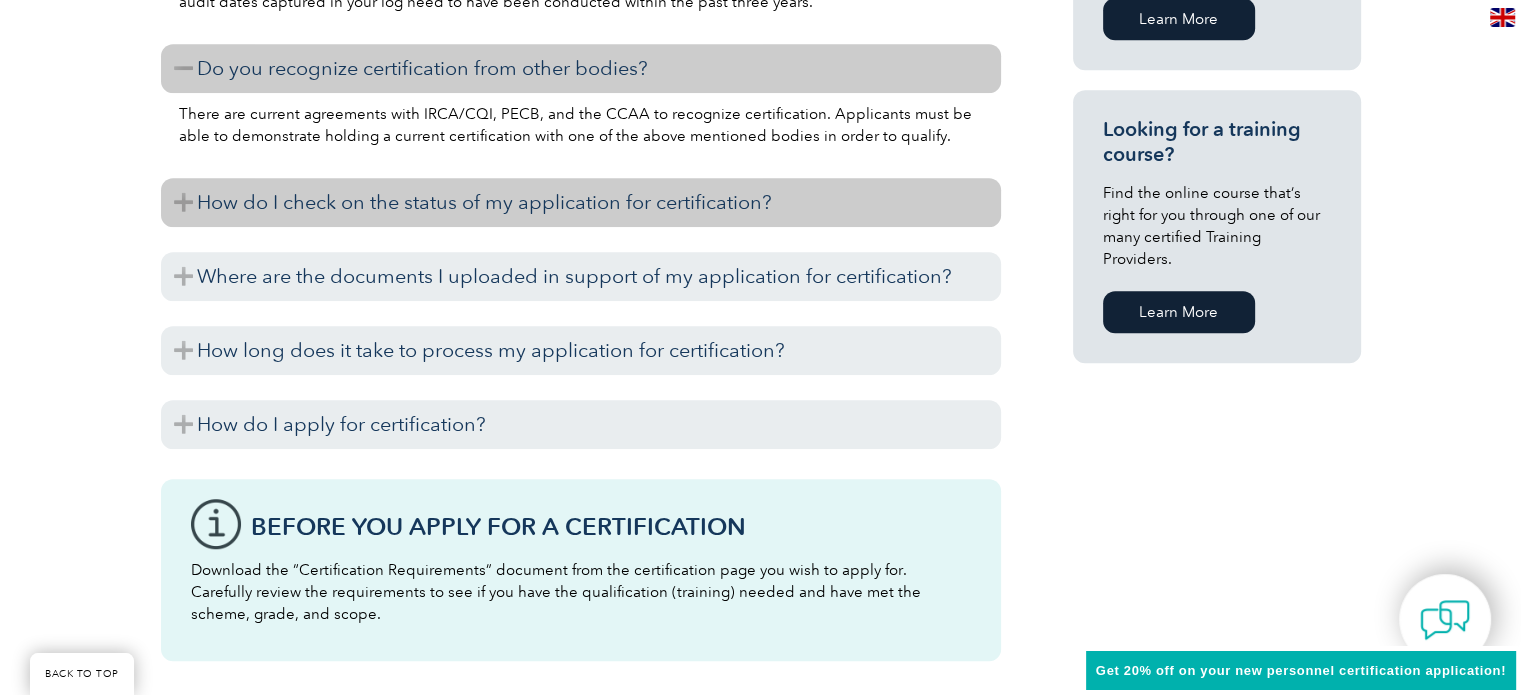 click on "How do I check on the status of my application for certification?" at bounding box center (581, 202) 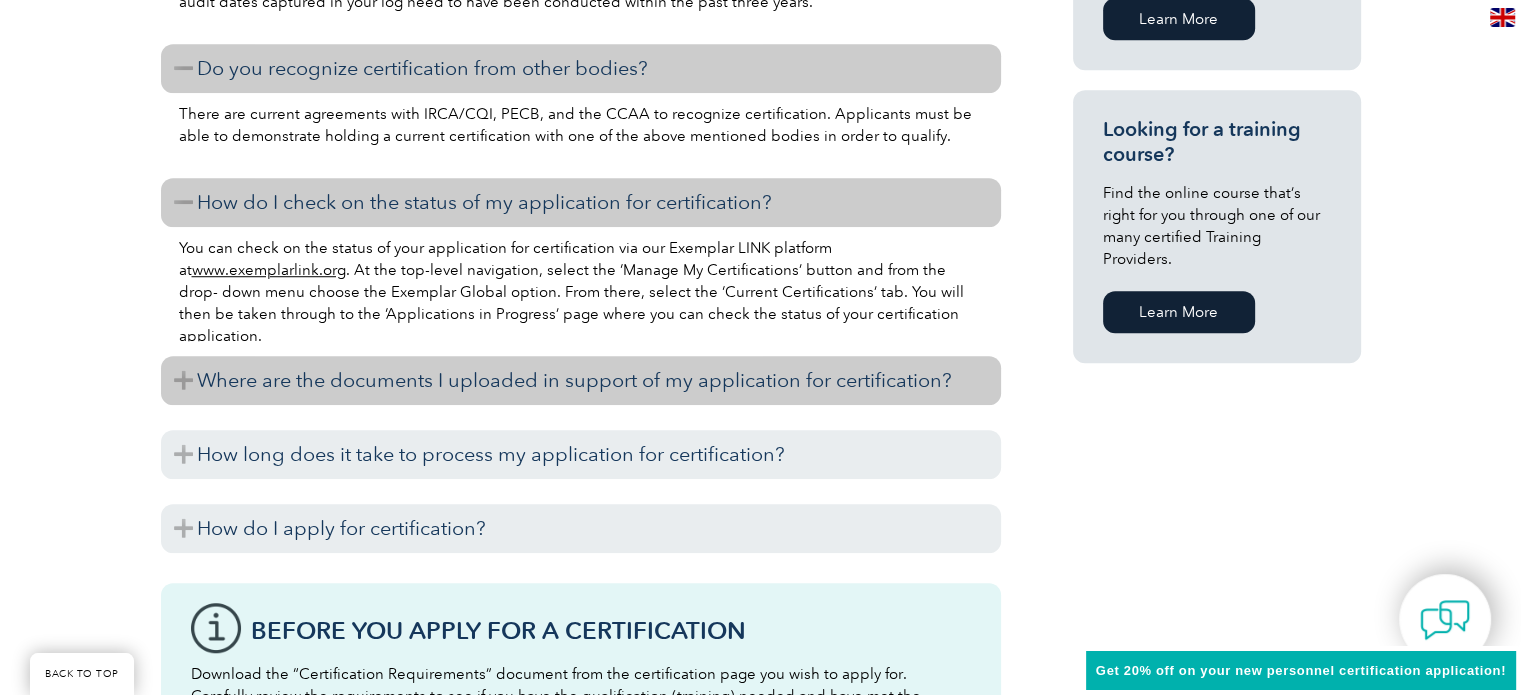 click on "Where are the documents I uploaded in support of my application for certification?" at bounding box center (581, 380) 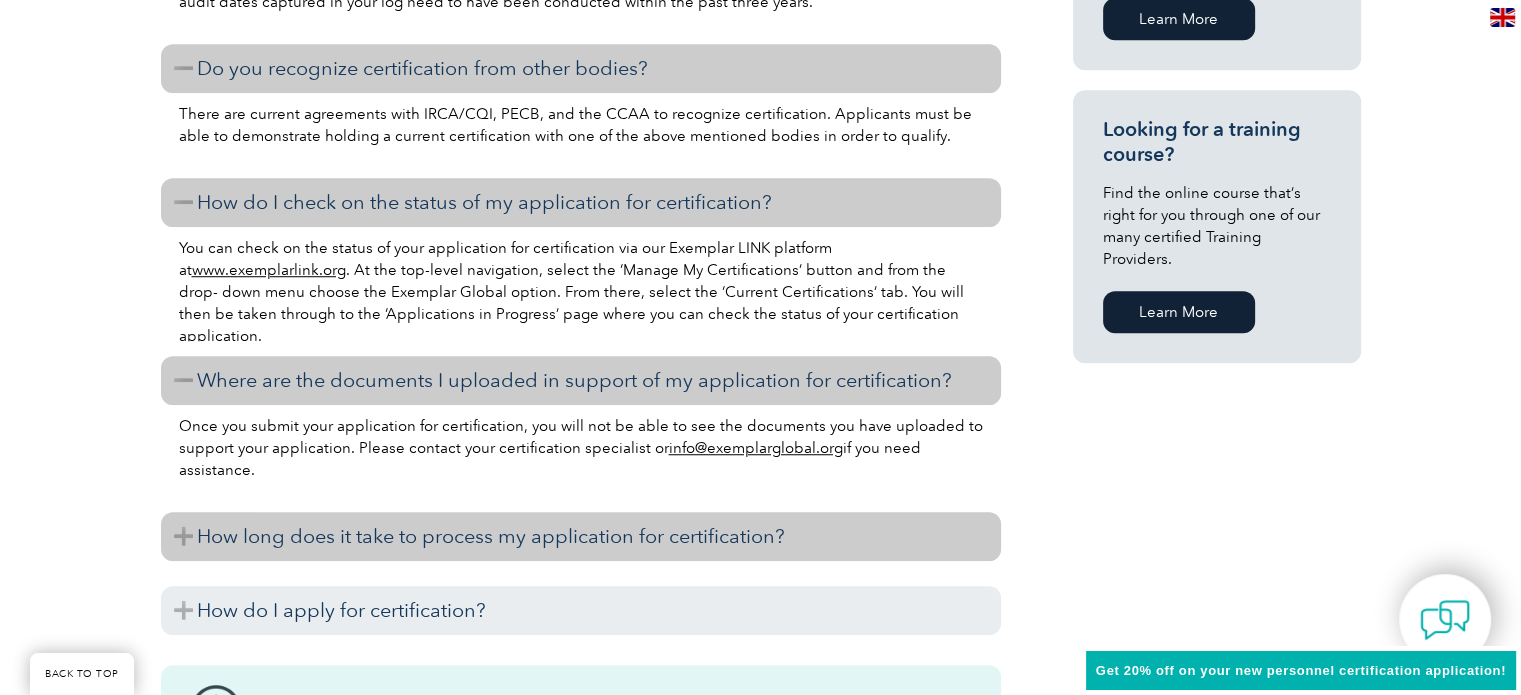 click on "How long does it take to process my application for certification?" at bounding box center (581, 536) 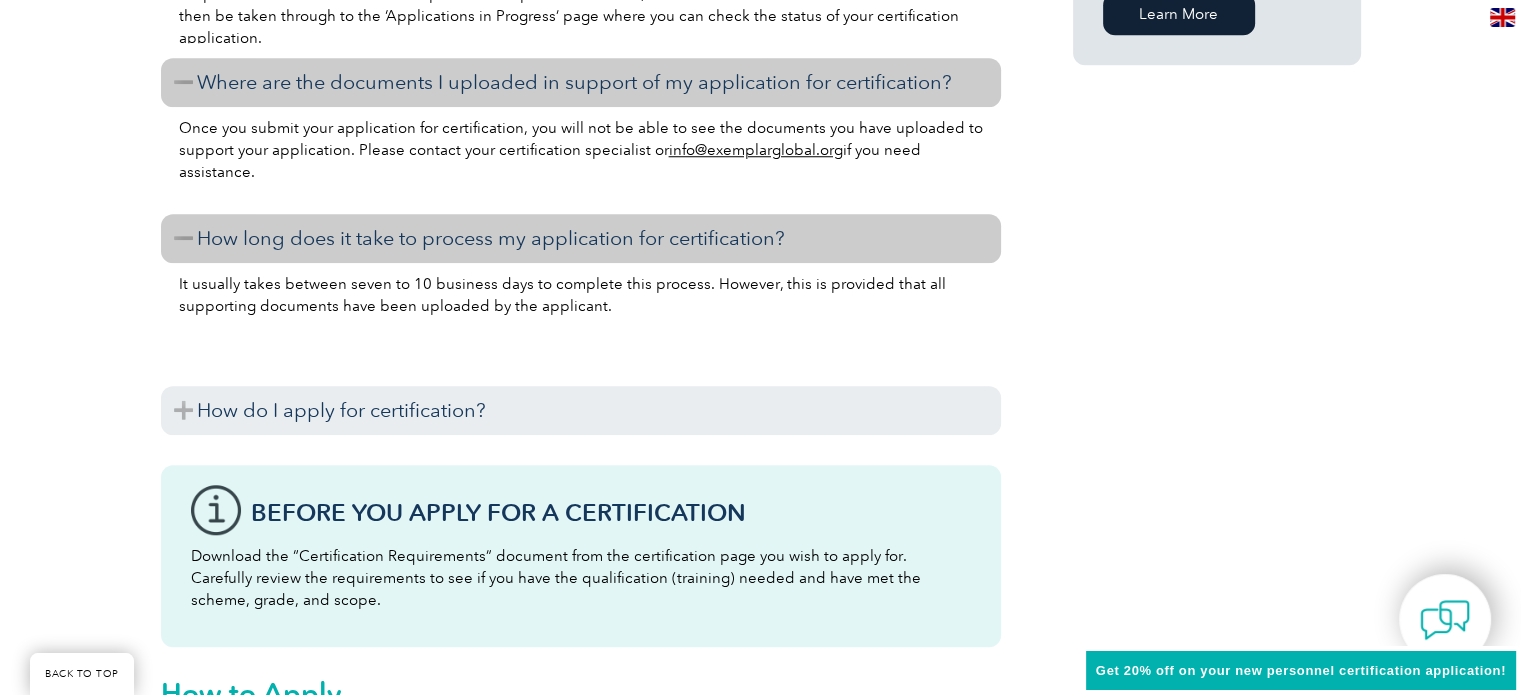 scroll, scrollTop: 1734, scrollLeft: 0, axis: vertical 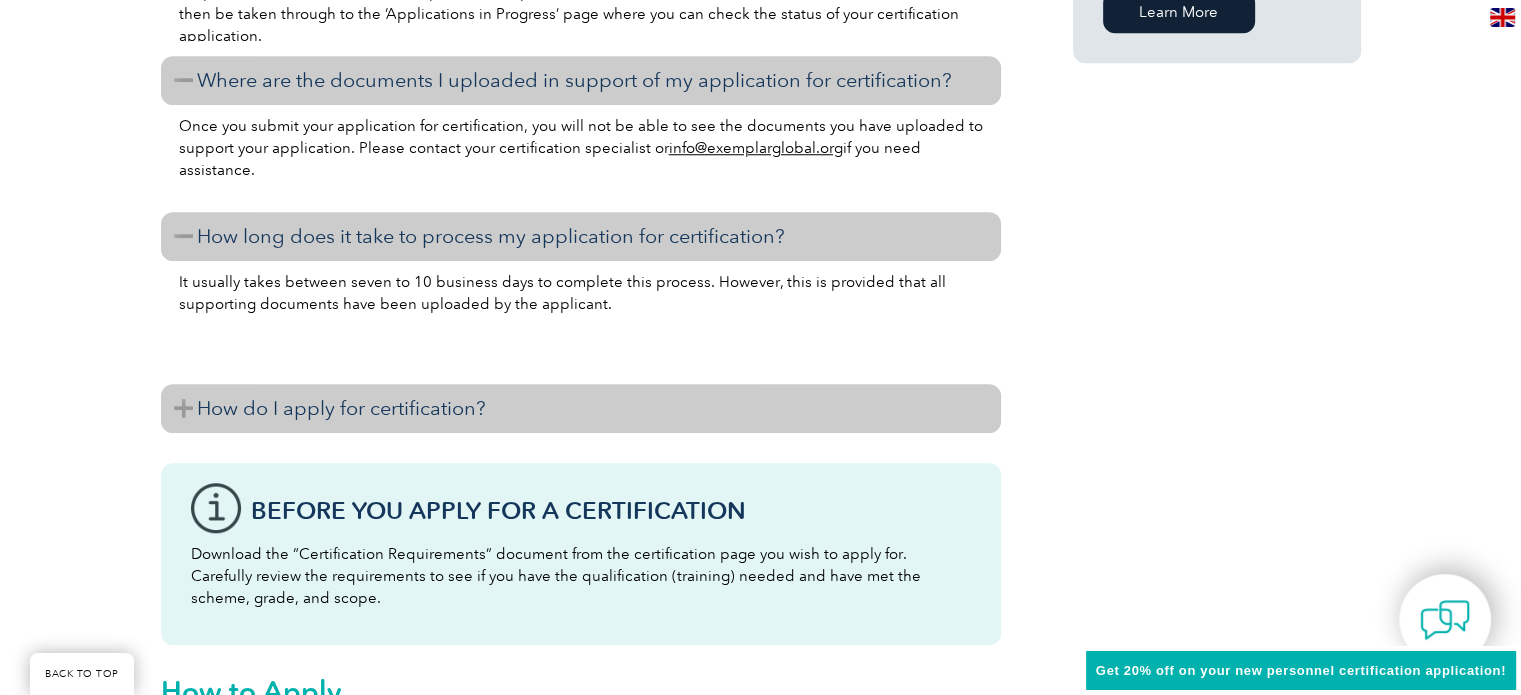 click on "How do I apply for certification?" at bounding box center [581, 408] 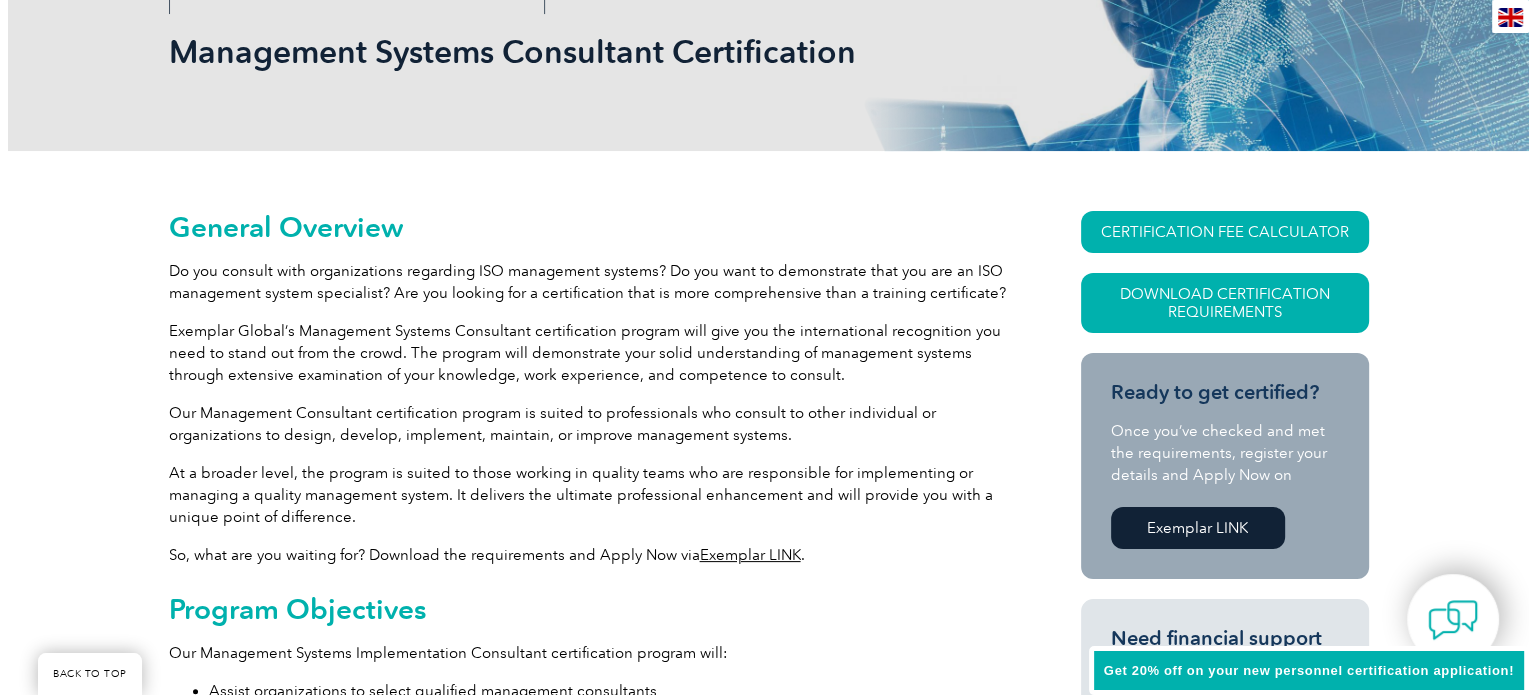 scroll, scrollTop: 300, scrollLeft: 0, axis: vertical 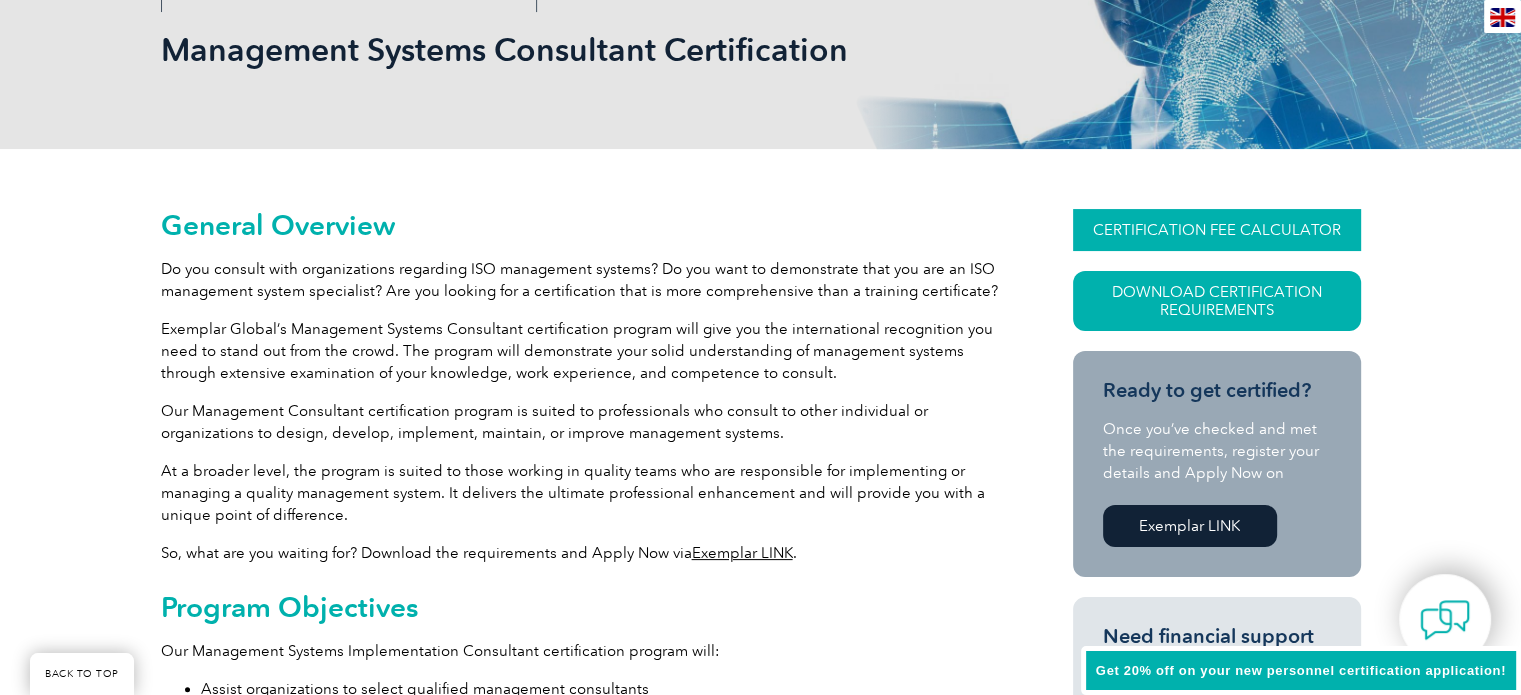 click on "CERTIFICATION FEE CALCULATOR" at bounding box center (1217, 230) 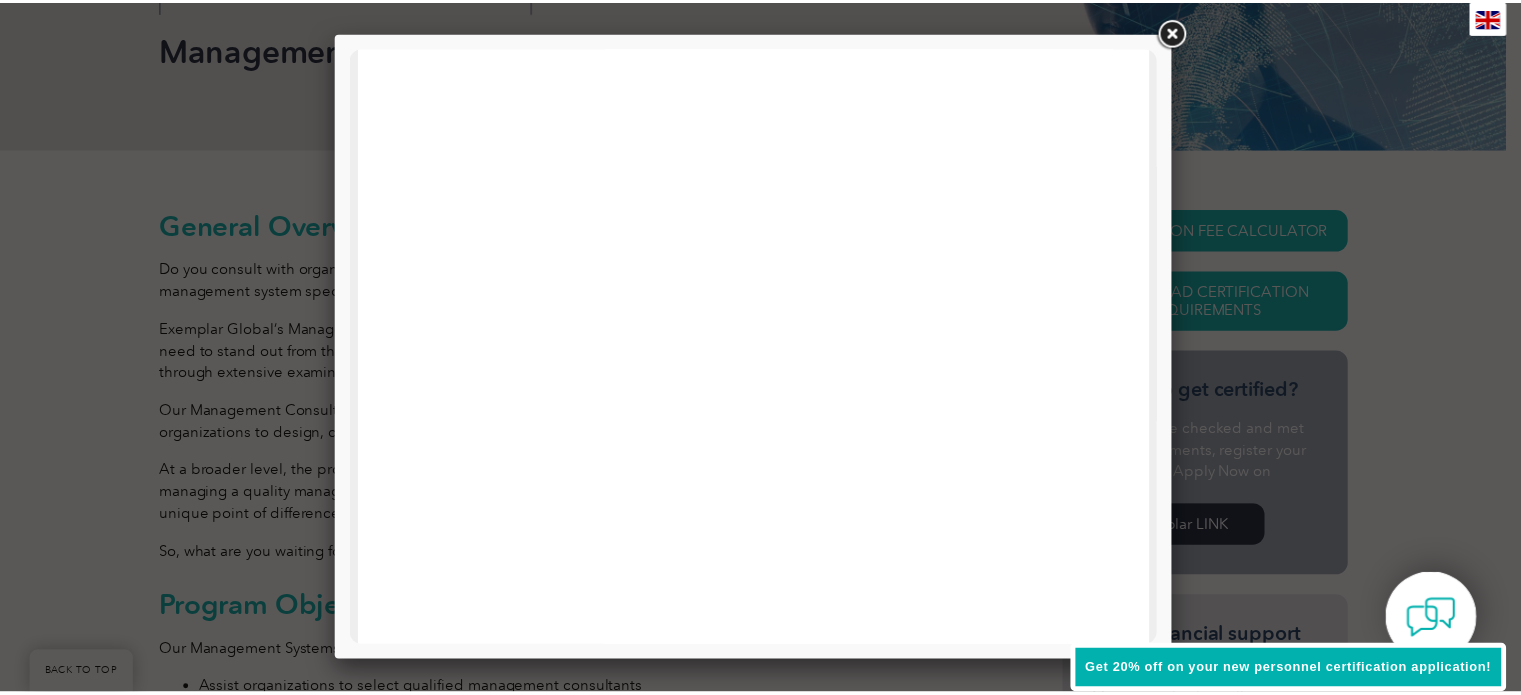 scroll, scrollTop: 654, scrollLeft: 0, axis: vertical 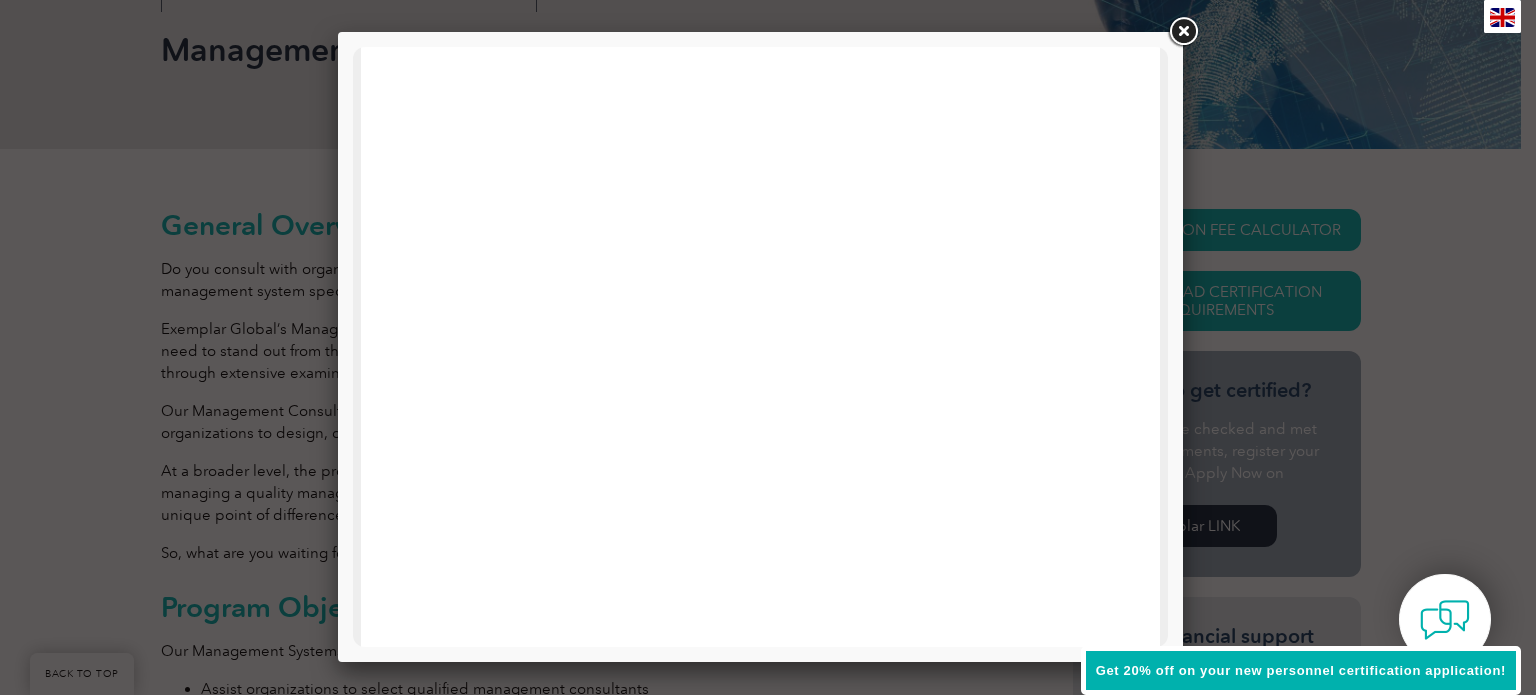 click at bounding box center (1183, 32) 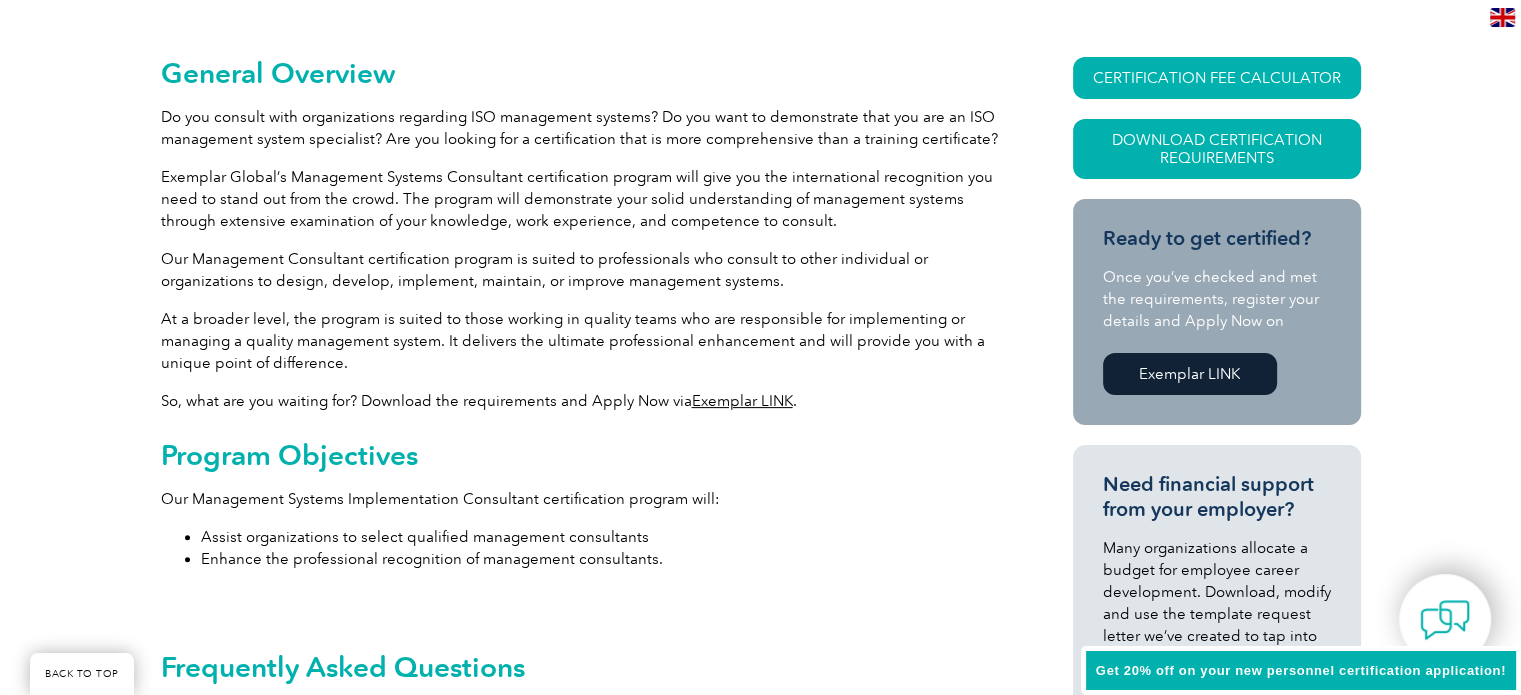 scroll, scrollTop: 100, scrollLeft: 0, axis: vertical 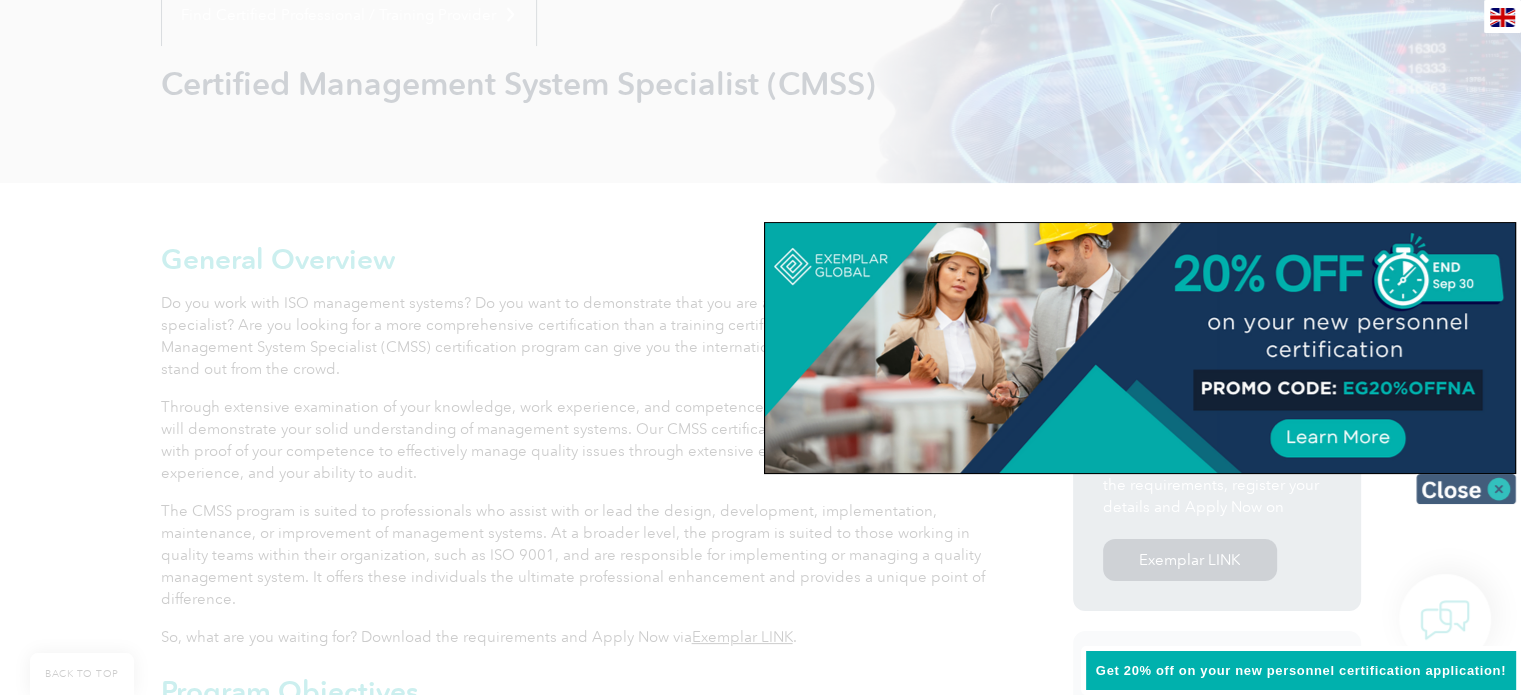 click at bounding box center (1466, 489) 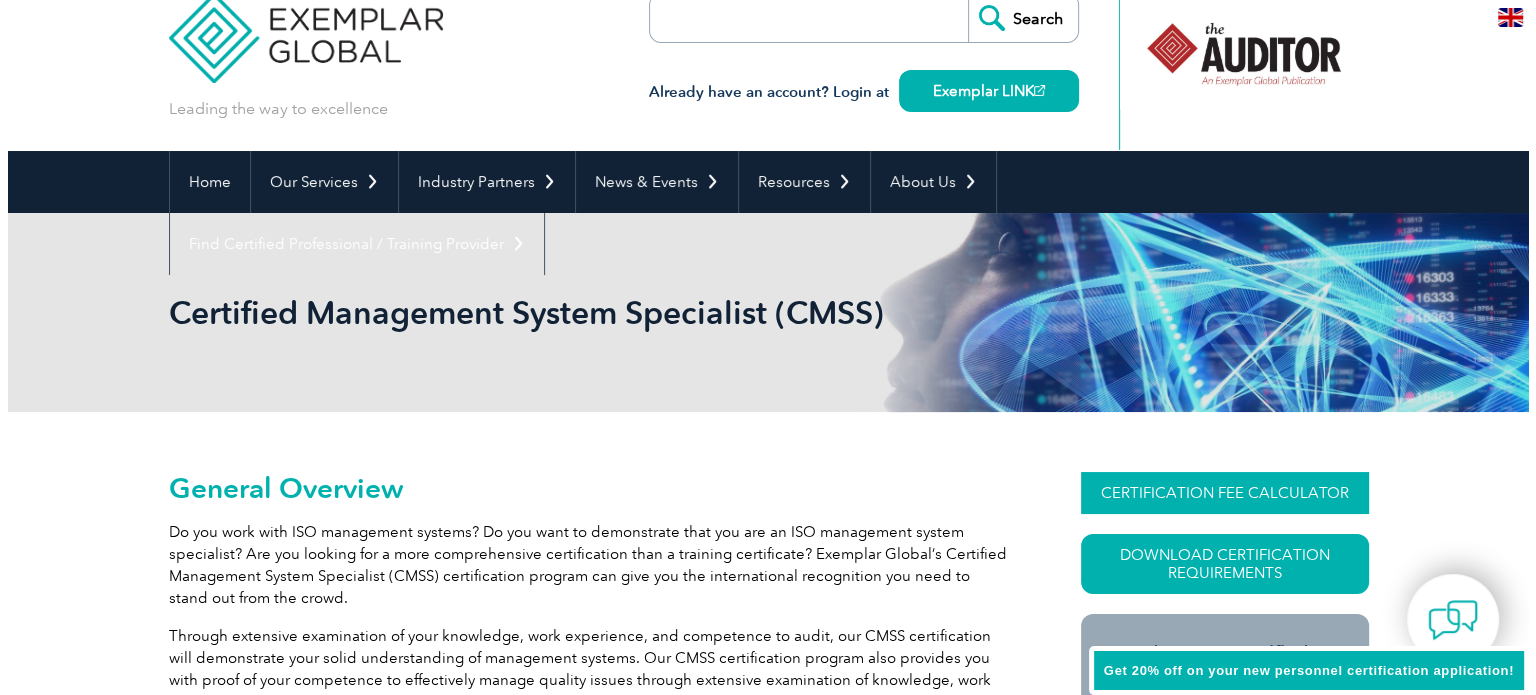 scroll, scrollTop: 0, scrollLeft: 0, axis: both 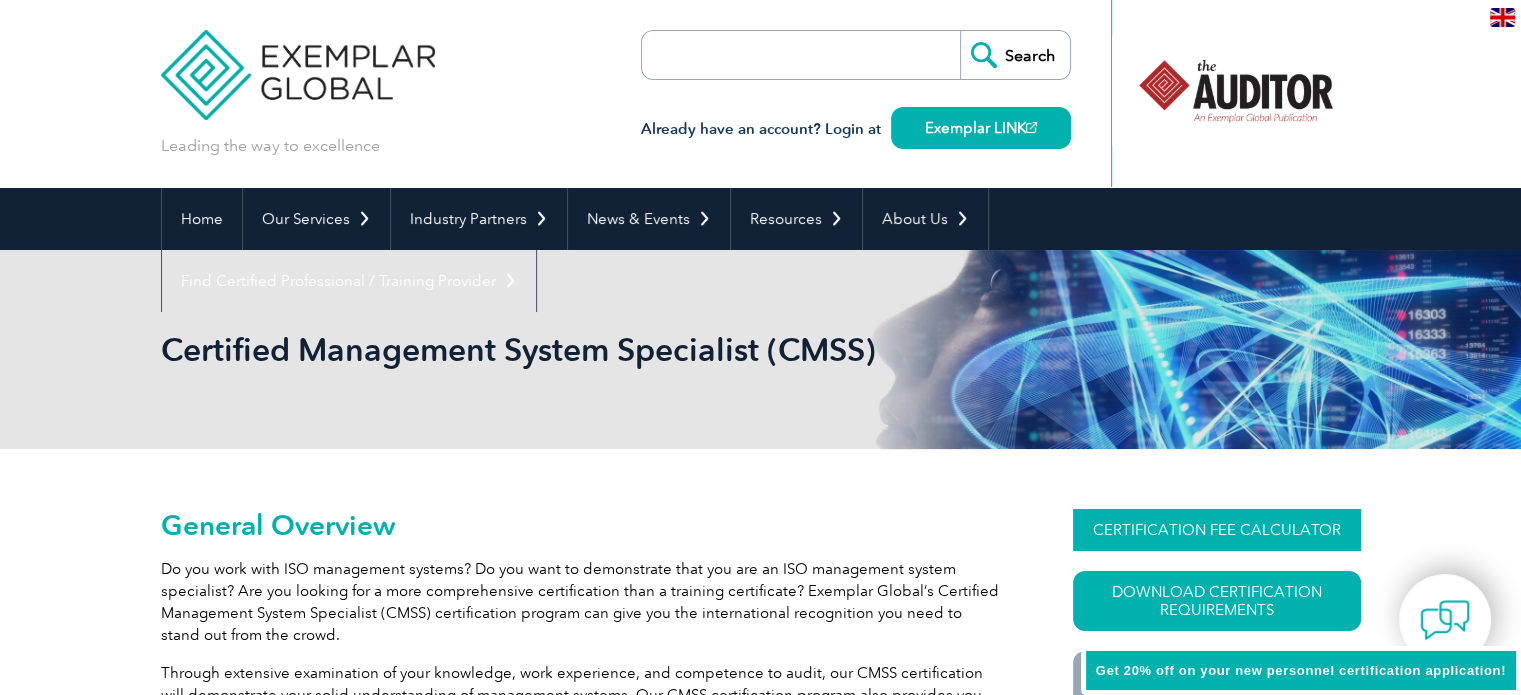 click on "CERTIFICATION FEE CALCULATOR" at bounding box center (1217, 530) 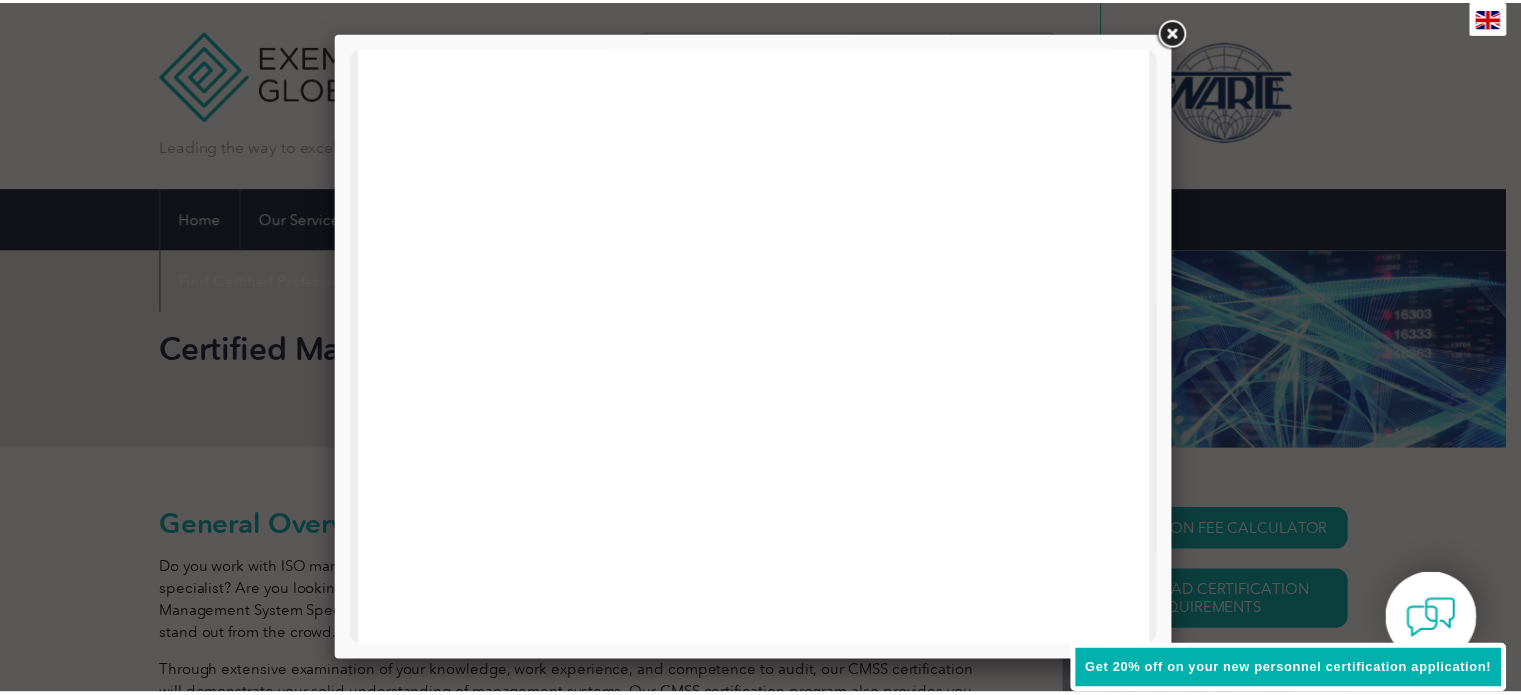 scroll, scrollTop: 0, scrollLeft: 0, axis: both 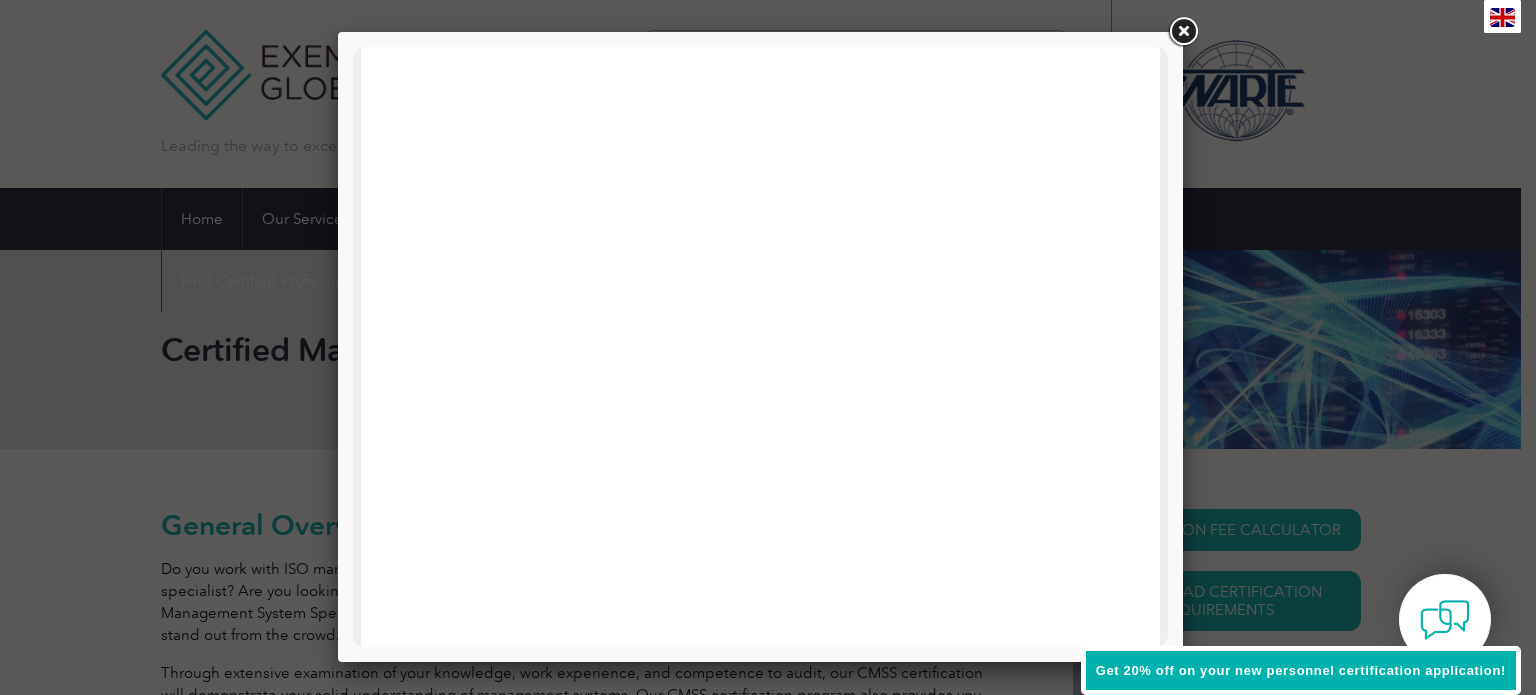 click at bounding box center (1183, 32) 